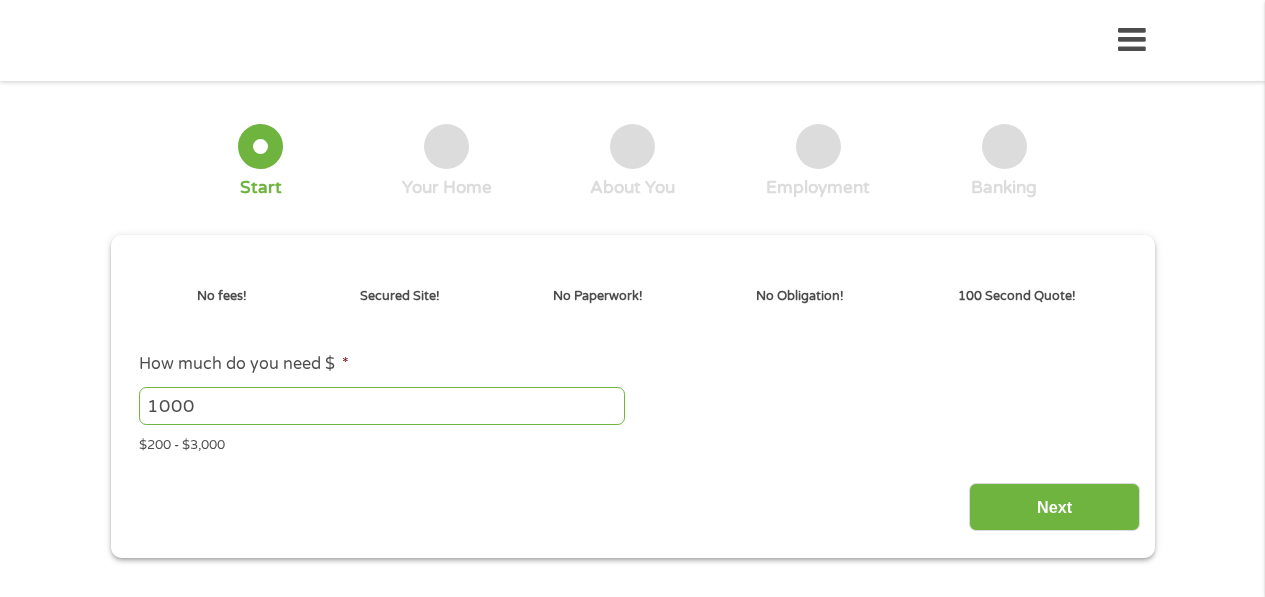 scroll, scrollTop: 0, scrollLeft: 0, axis: both 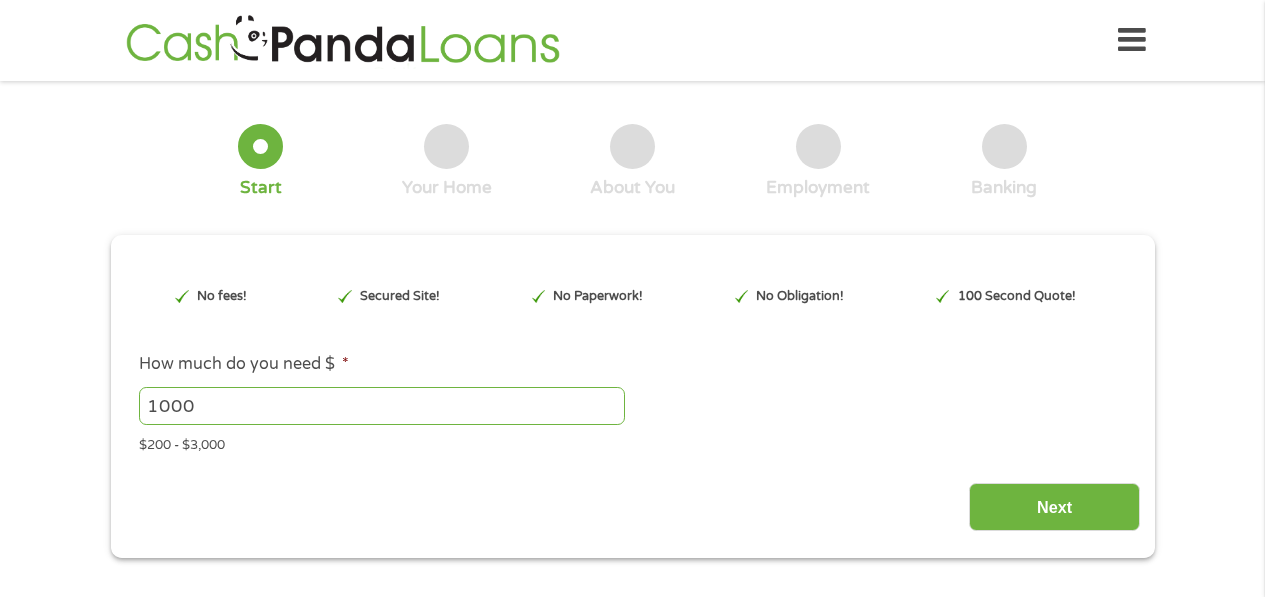 type on "EAIaIQobChMIw9_E7tz0jgMVwy-tBh0QVQDpEAAYAyAAEgI1jvD_BwE" 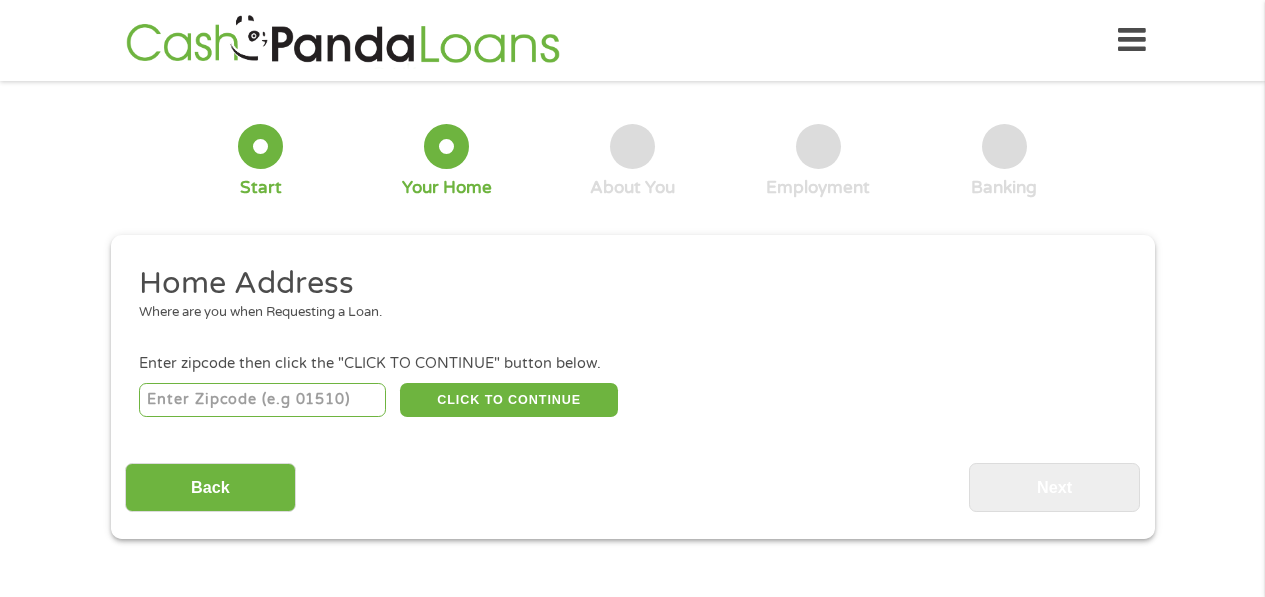scroll, scrollTop: 0, scrollLeft: 0, axis: both 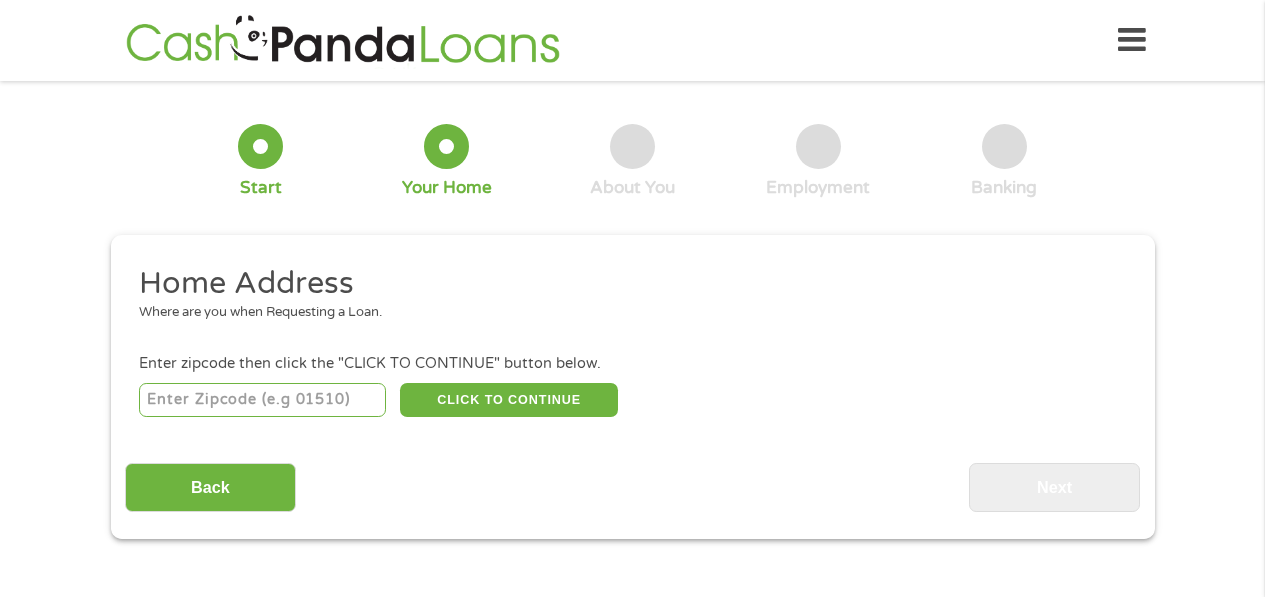 click at bounding box center [262, 400] 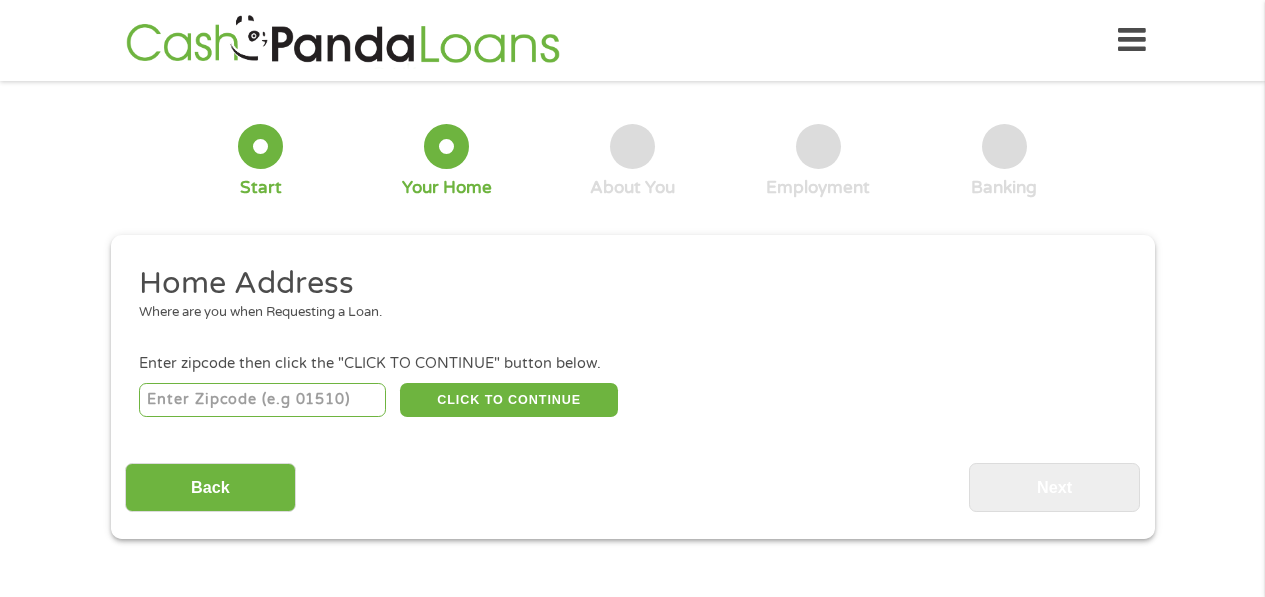 type on "[NUMBER]" 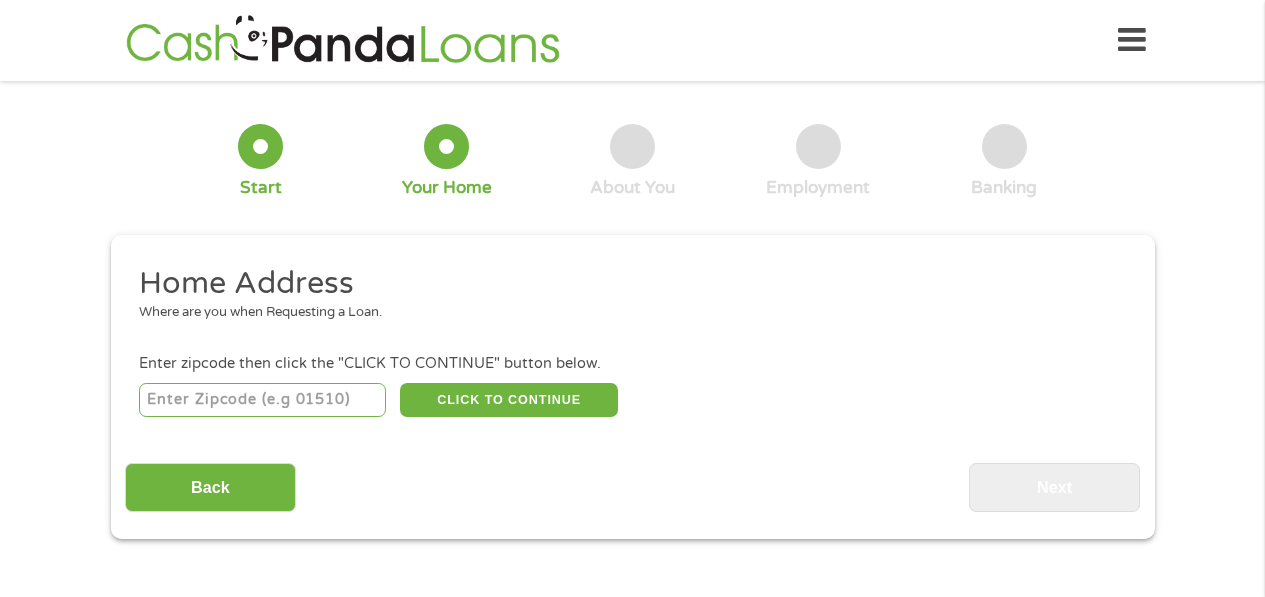 select on "California" 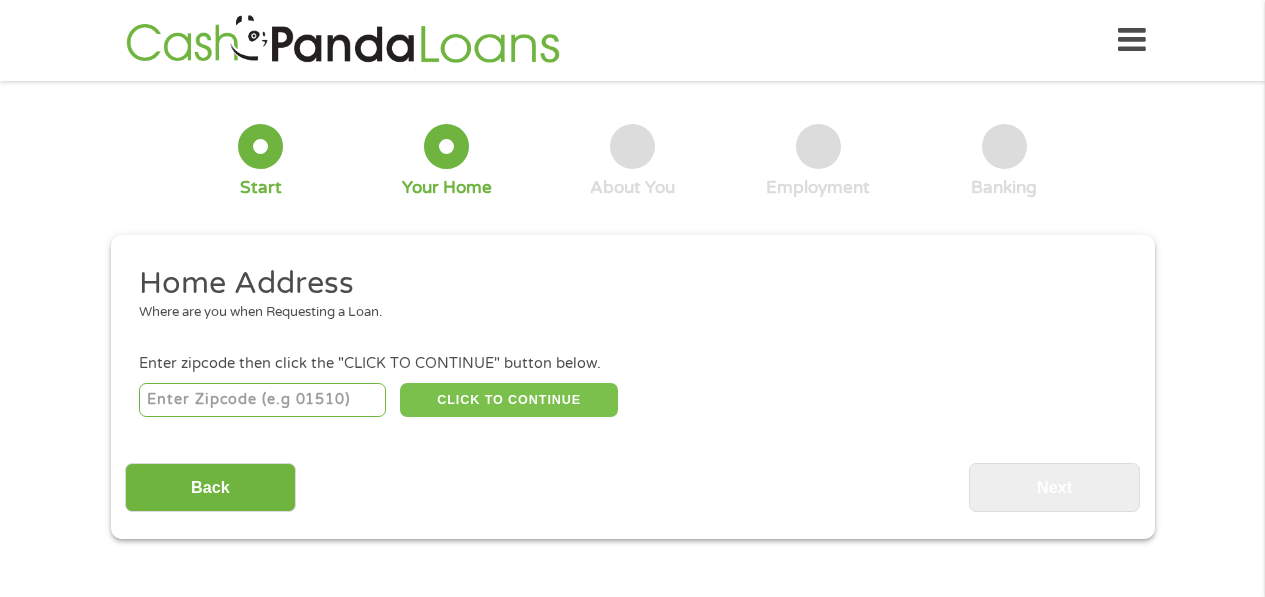 click on "CLICK TO CONTINUE" at bounding box center [509, 400] 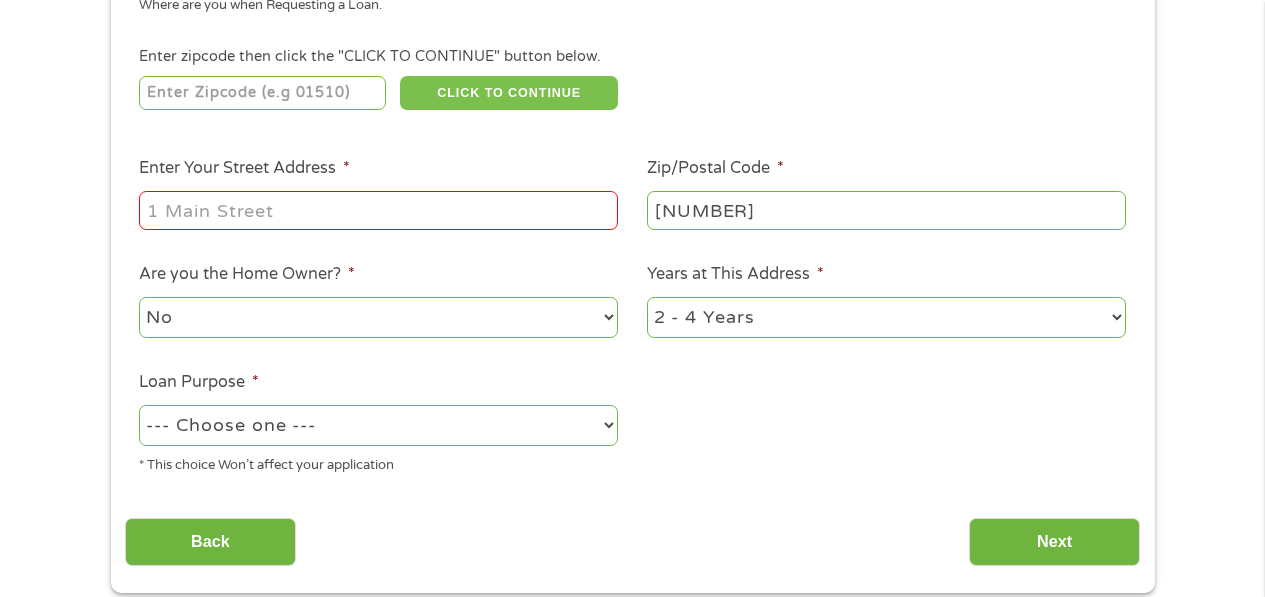 scroll, scrollTop: 321, scrollLeft: 0, axis: vertical 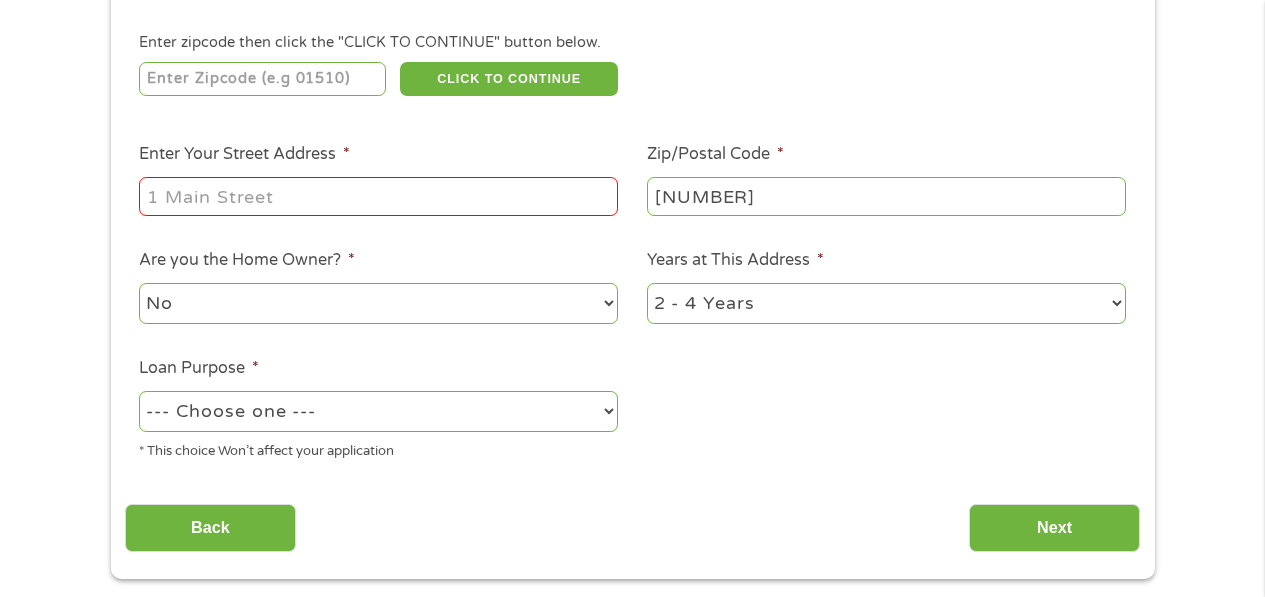 click on "Enter Your Street Address *" at bounding box center (378, 196) 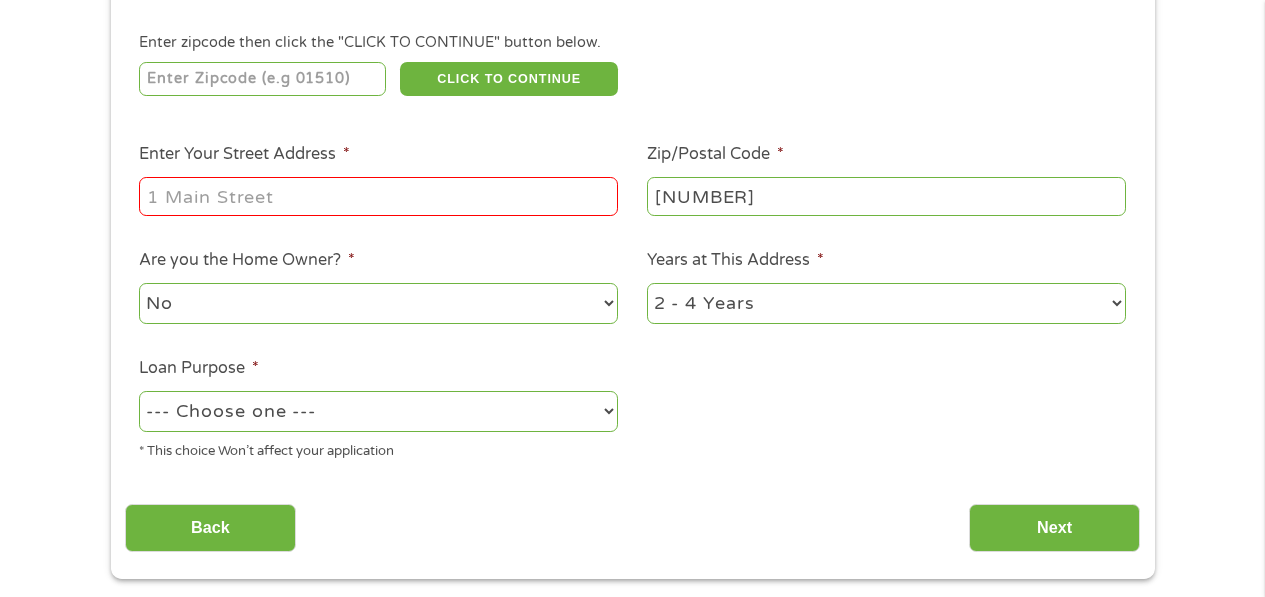 type on "[NUMBER] [STREET]" 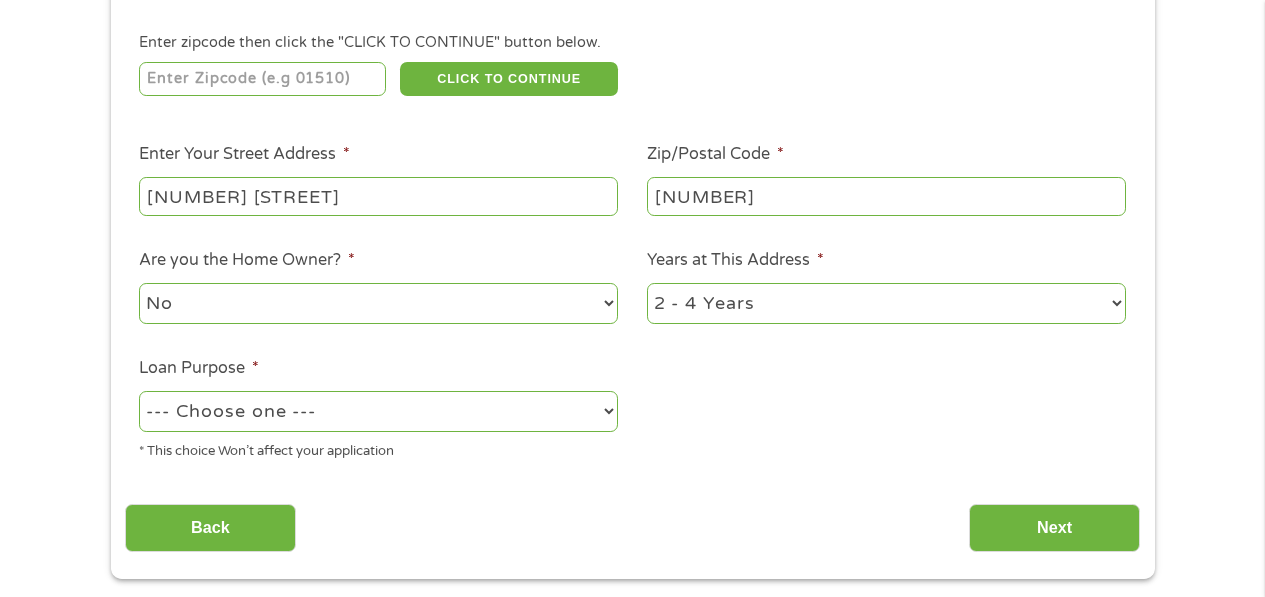 click on "1 Year or less 1 - 2 Years 2 - 4 Years Over 4 Years" at bounding box center [886, 303] 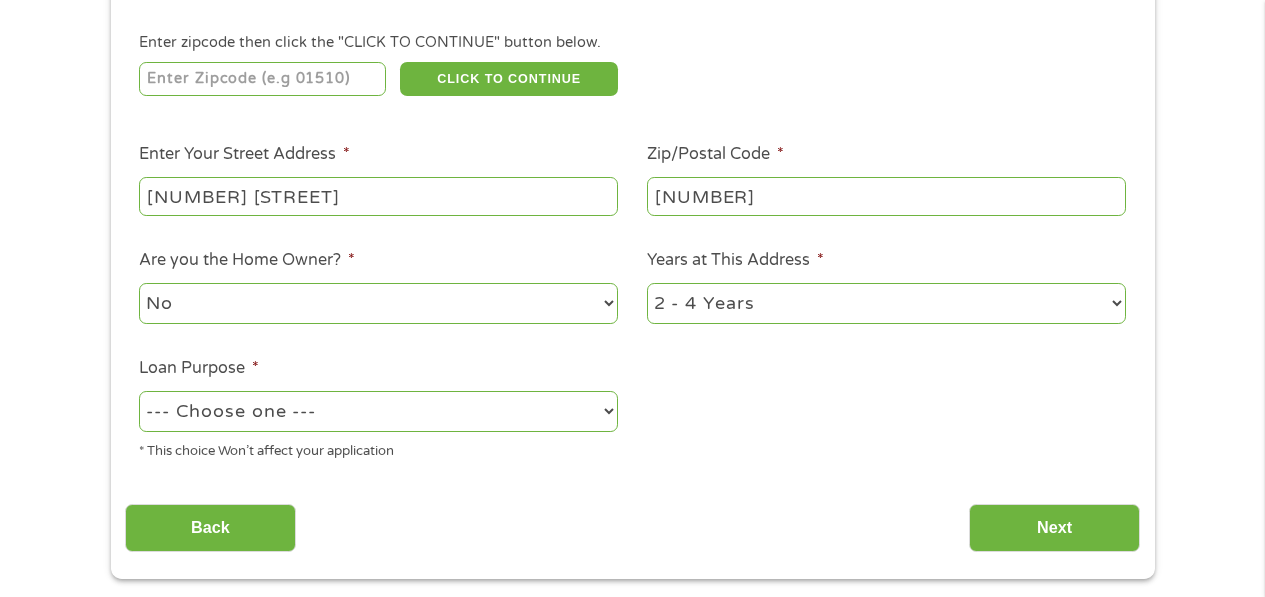 select on "12months" 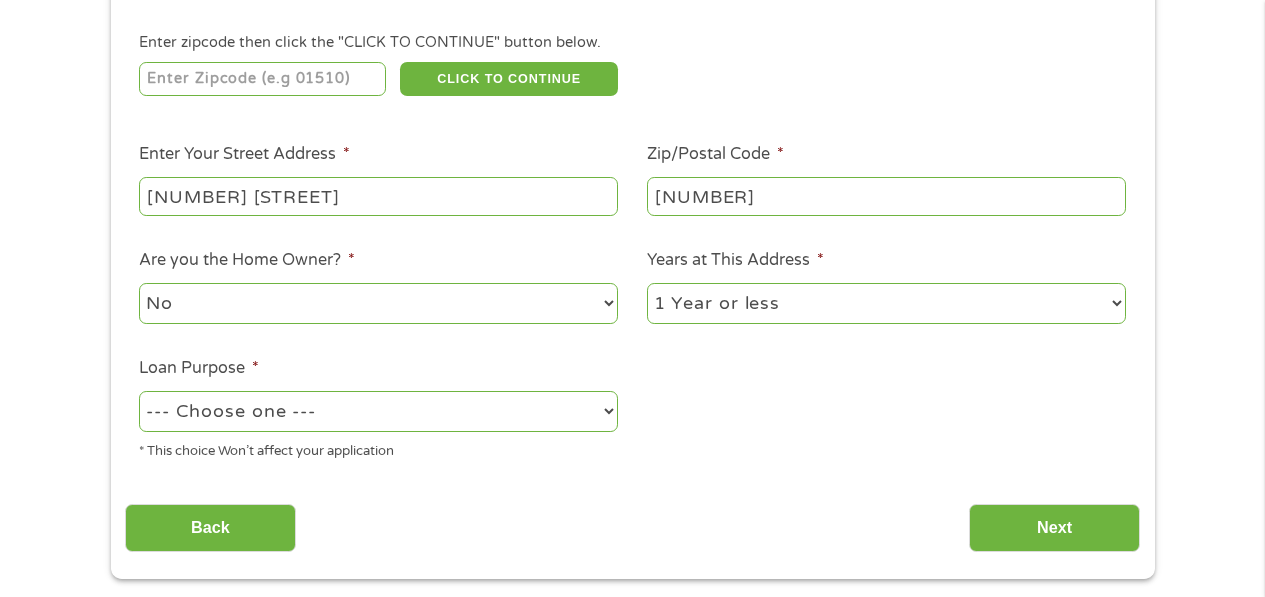 click on "1 Year or less 1 - 2 Years 2 - 4 Years Over 4 Years" at bounding box center [886, 303] 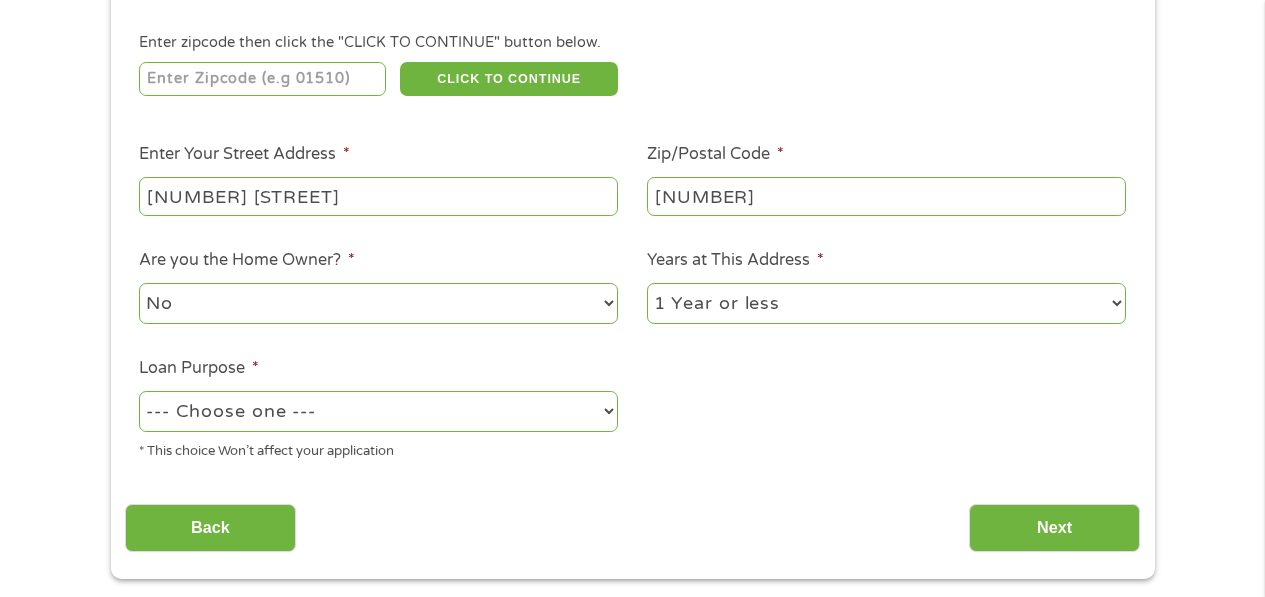 click on "--- Choose one --- Pay Bills Debt Consolidation Home Improvement Major Purchase Car Loan Short Term Cash Medical Expenses Other" at bounding box center [378, 411] 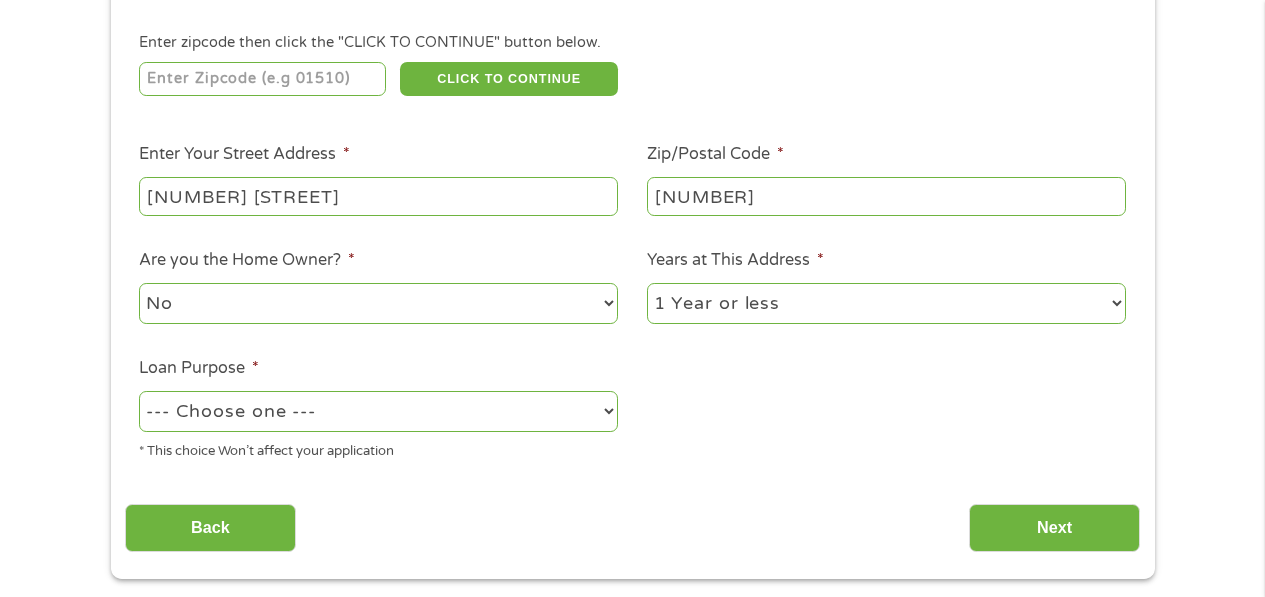 select on "shorttermcash" 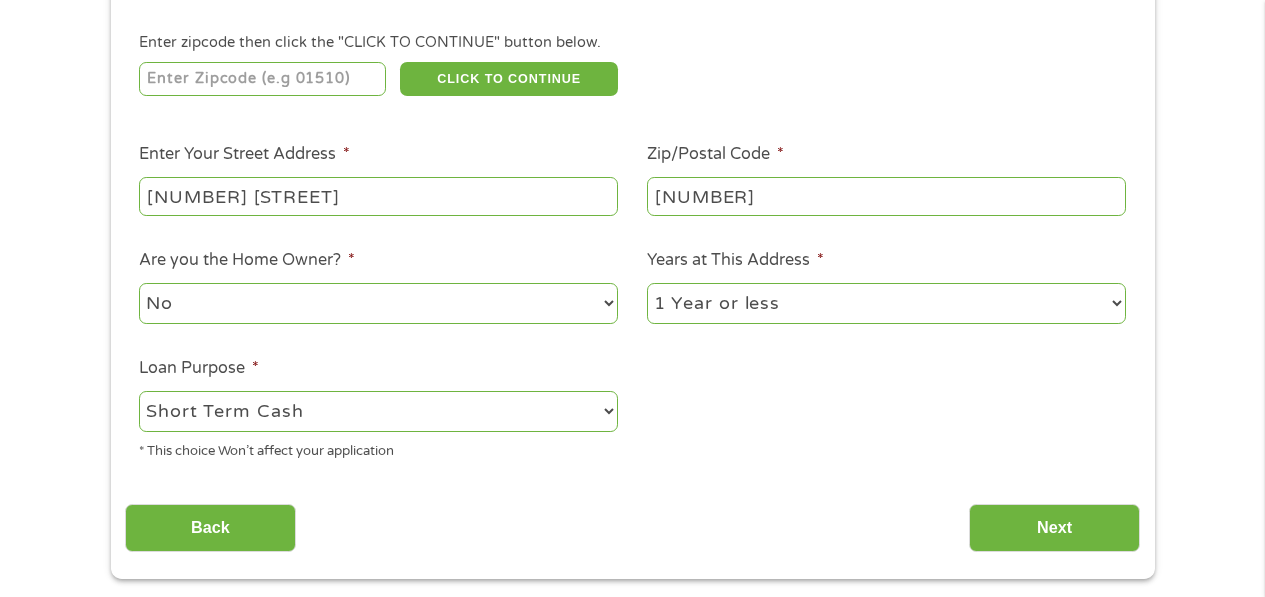 click on "--- Choose one --- Pay Bills Debt Consolidation Home Improvement Major Purchase Car Loan Short Term Cash Medical Expenses Other" at bounding box center (378, 411) 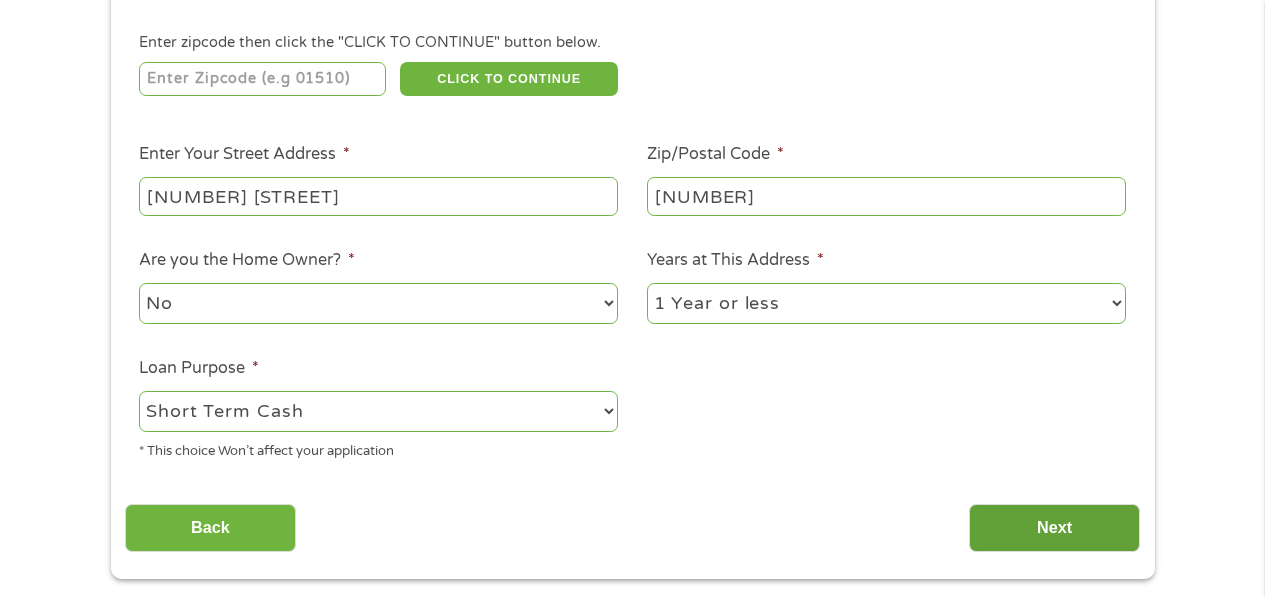click on "Next" at bounding box center (1054, 528) 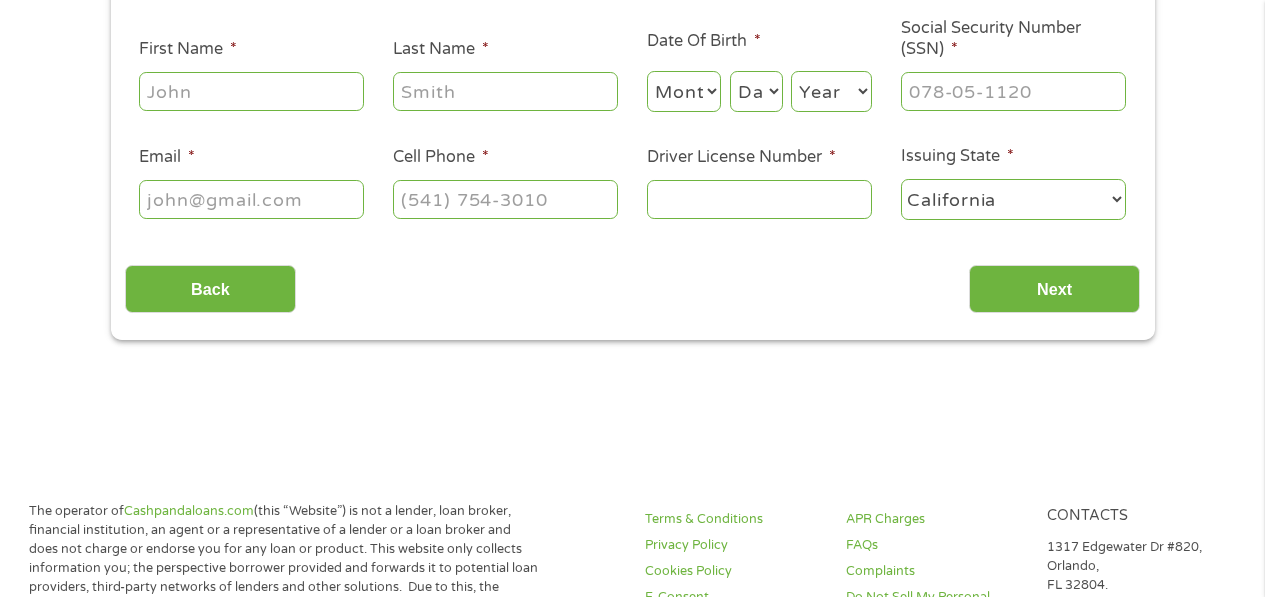 scroll, scrollTop: 8, scrollLeft: 8, axis: both 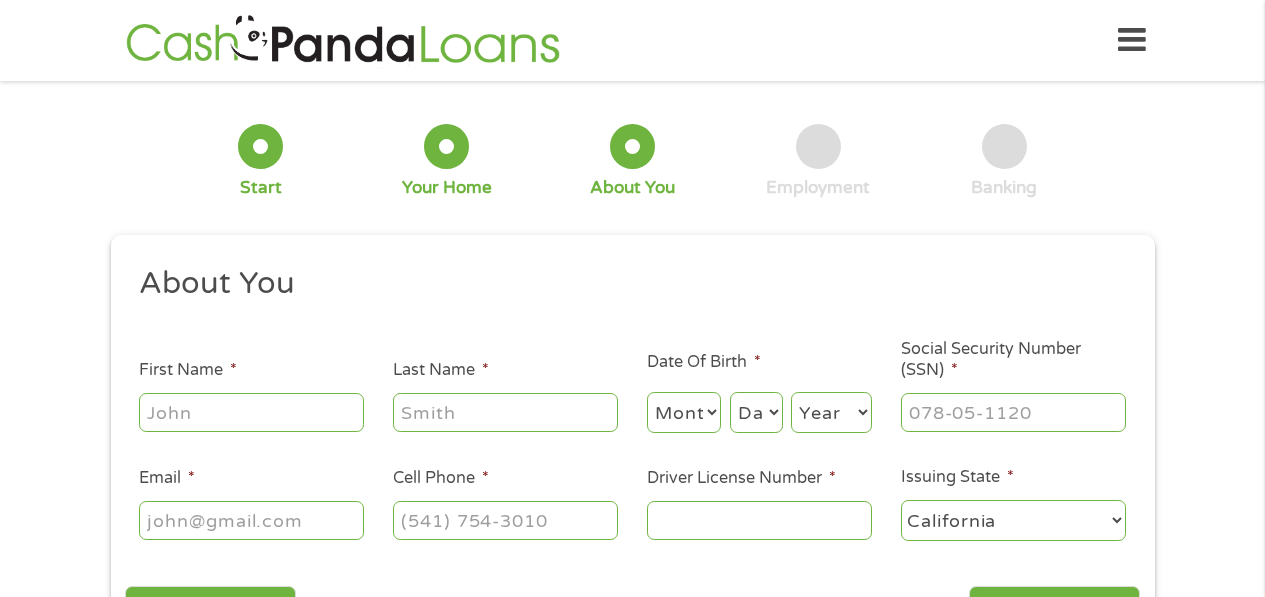 click on "First Name *" at bounding box center (251, 412) 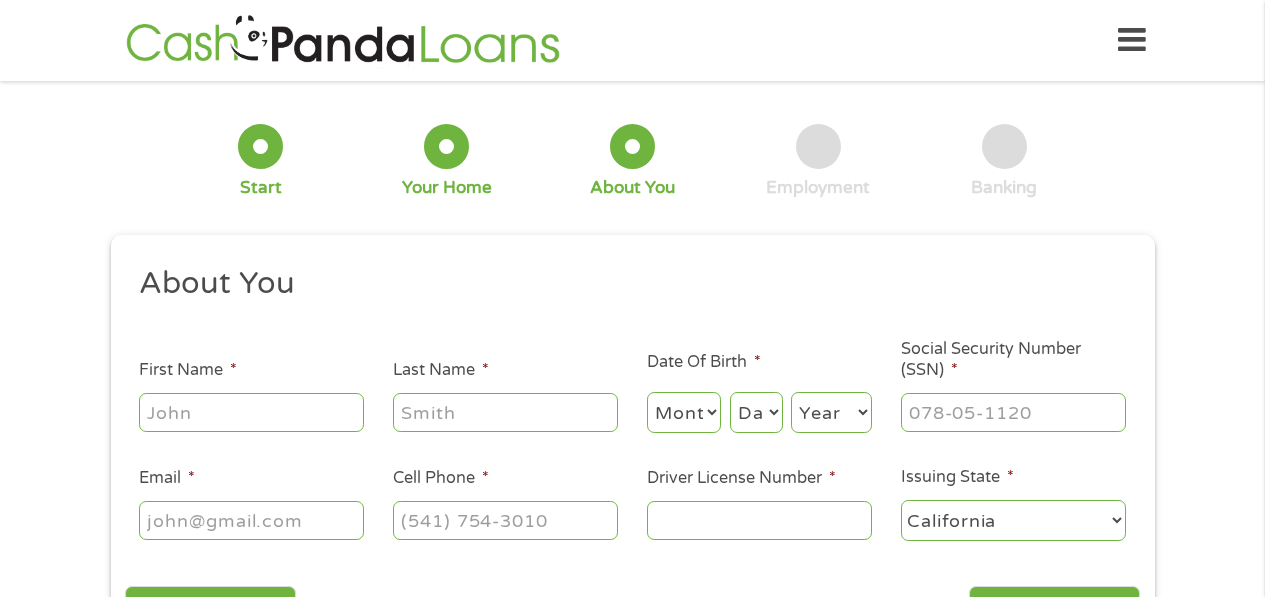 type on "[FIRST] [LAST]" 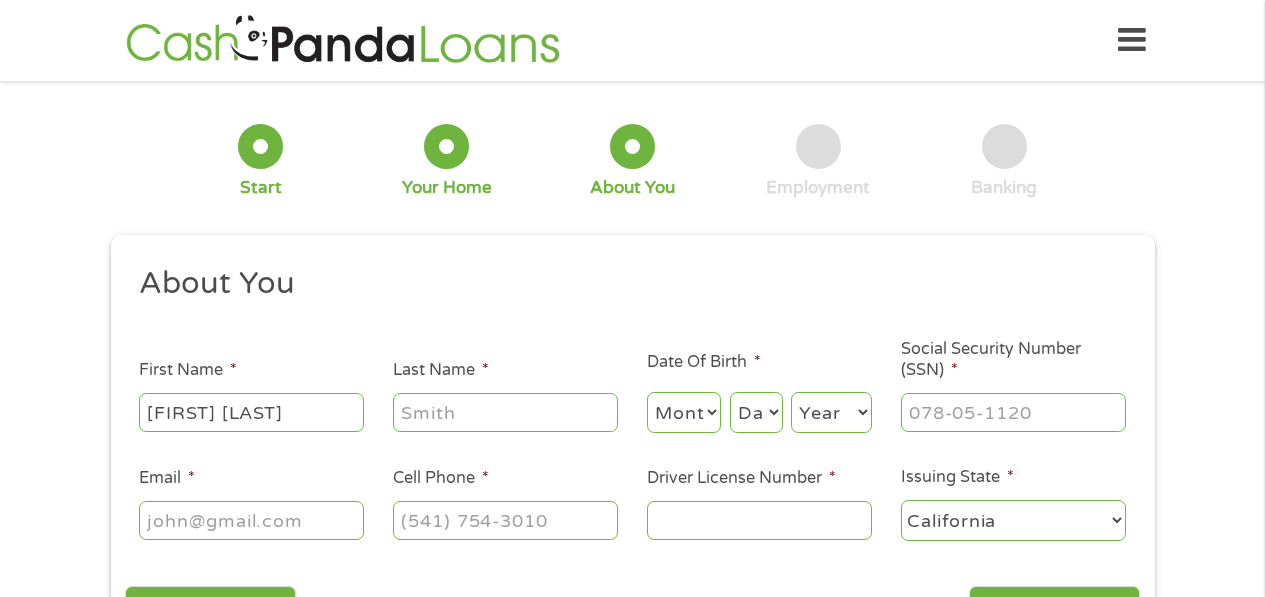 type on "[LAST]" 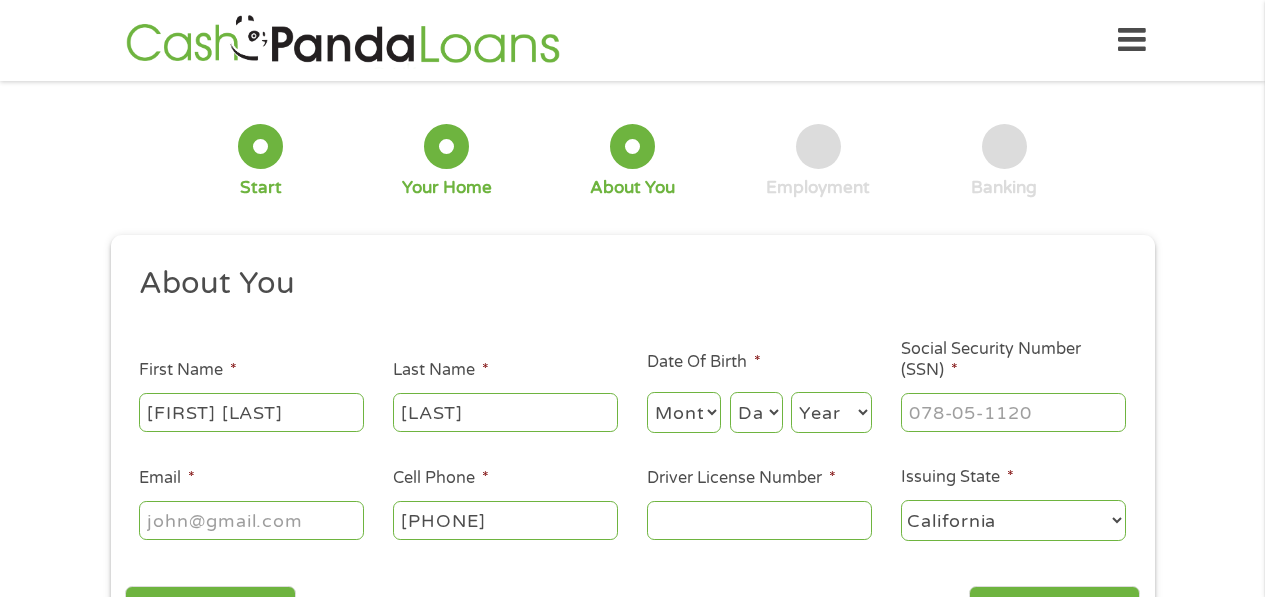 type on "[PHONE]" 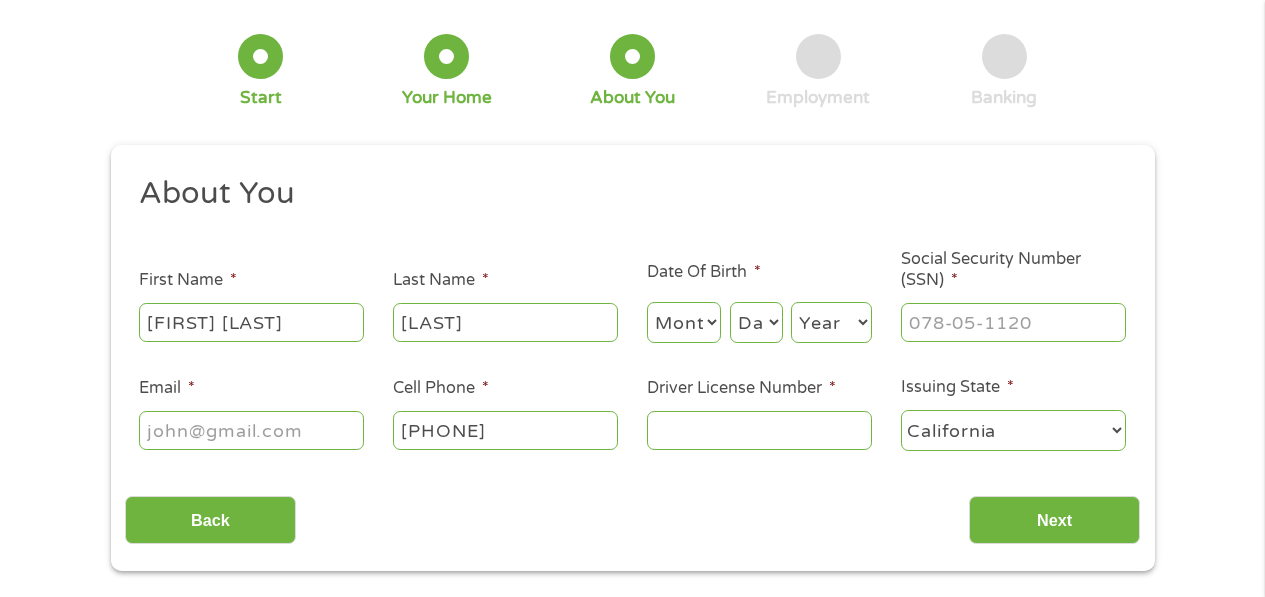 scroll, scrollTop: 167, scrollLeft: 0, axis: vertical 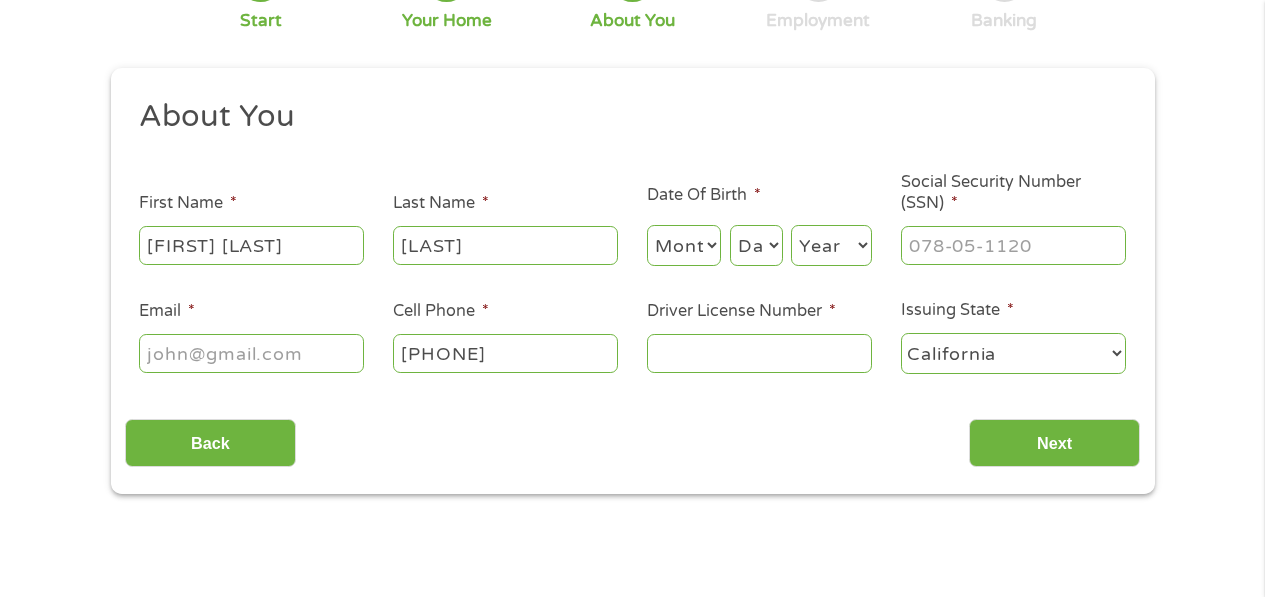 click on "Month 1 2 3 4 5 6 7 8 9 10 11 12" at bounding box center [684, 245] 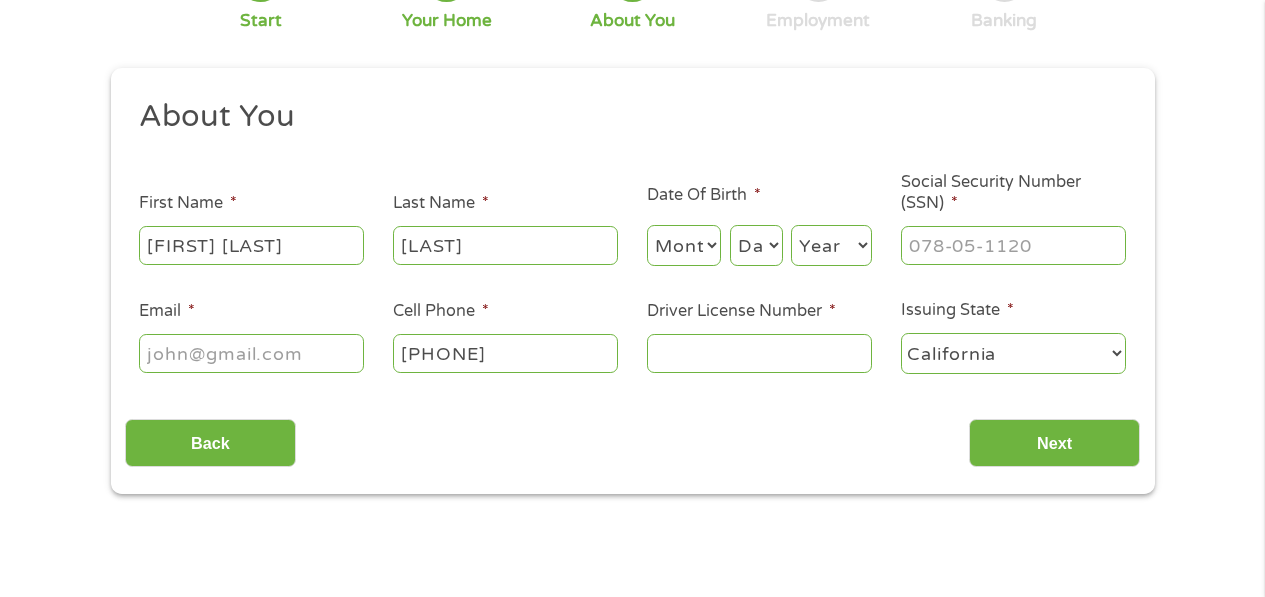 select on "5" 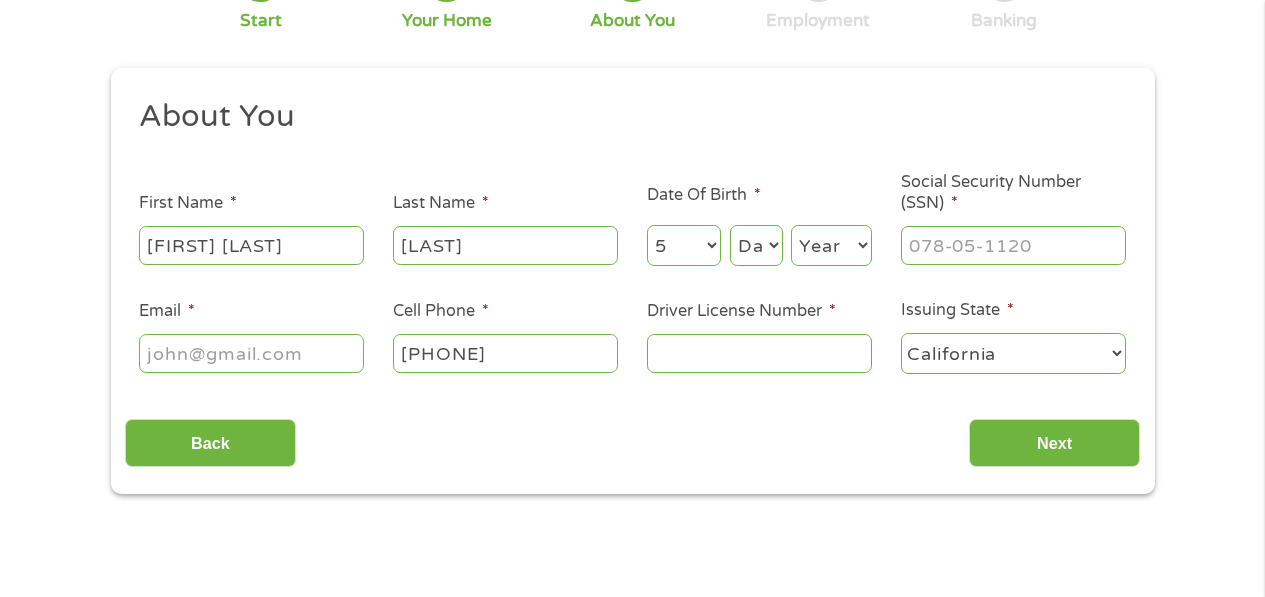 click on "Month 1 2 3 4 5 6 7 8 9 10 11 12" at bounding box center [684, 245] 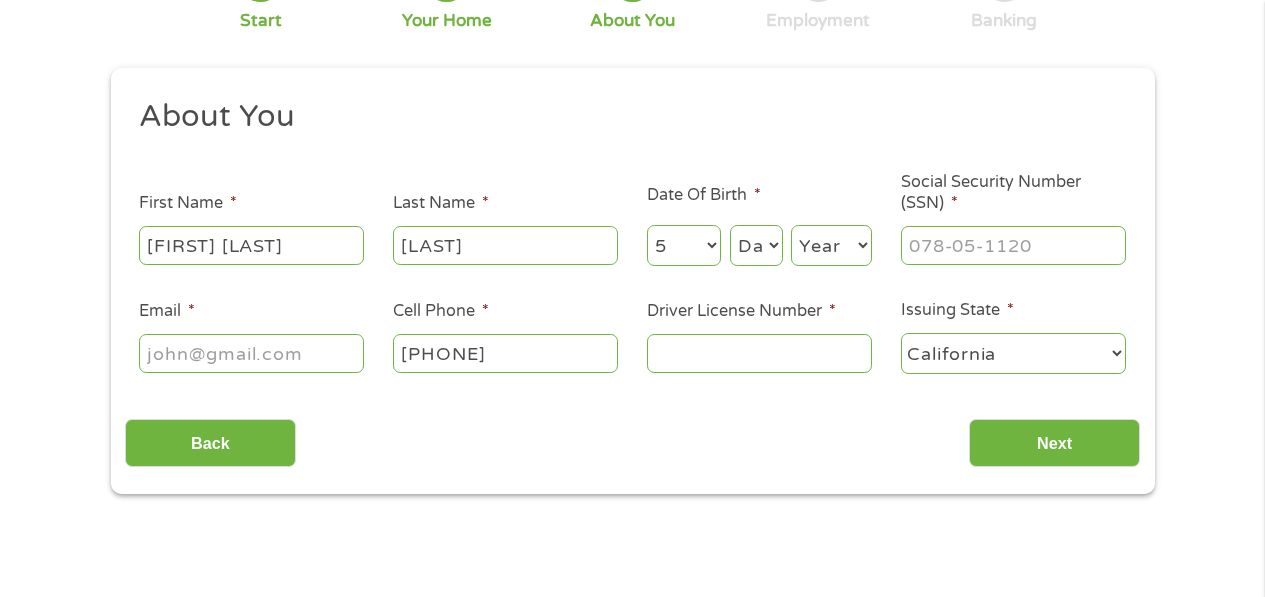 click on "Day 1 2 3 4 5 6 7 8 9 10 11 12 13 14 15 16 17 18 19 20 21 22 23 24 25 26 27 28 29 30 31" at bounding box center [756, 245] 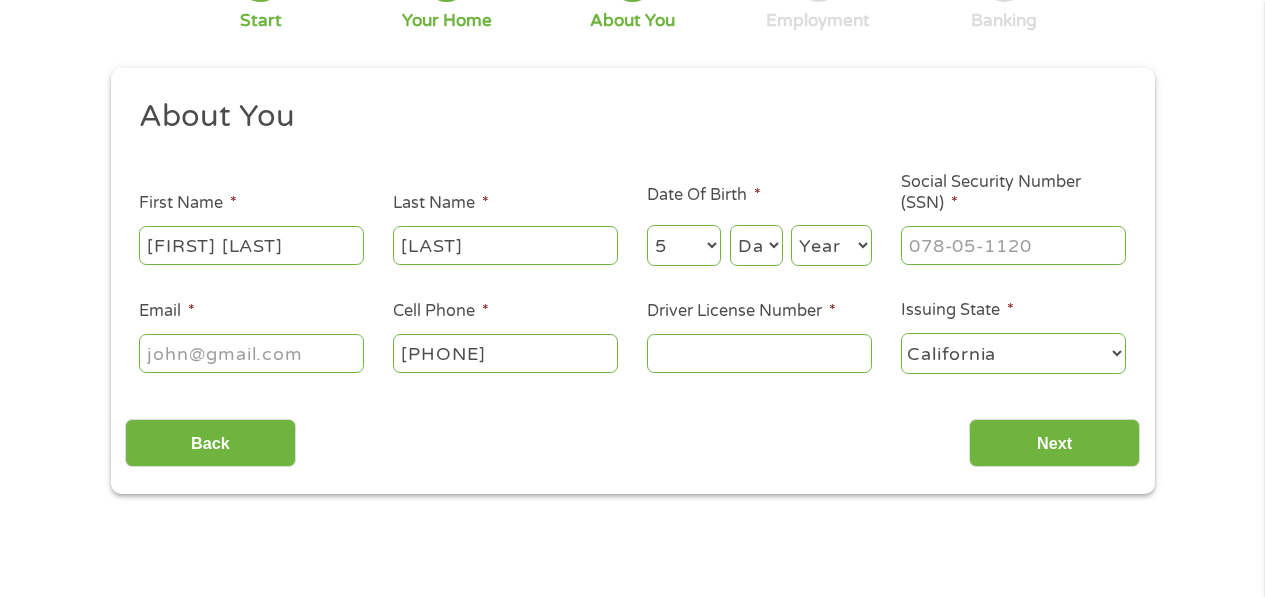 select on "21" 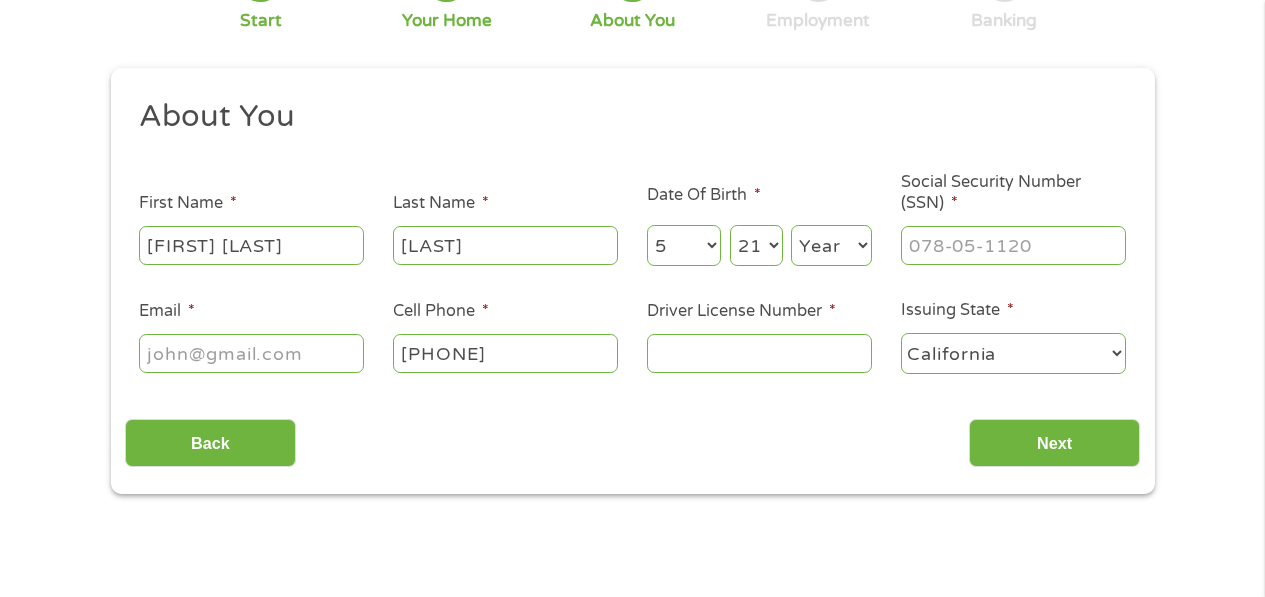 click on "Day 1 2 3 4 5 6 7 8 9 10 11 12 13 14 15 16 17 18 19 20 21 22 23 24 25 26 27 28 29 30 31" at bounding box center (756, 245) 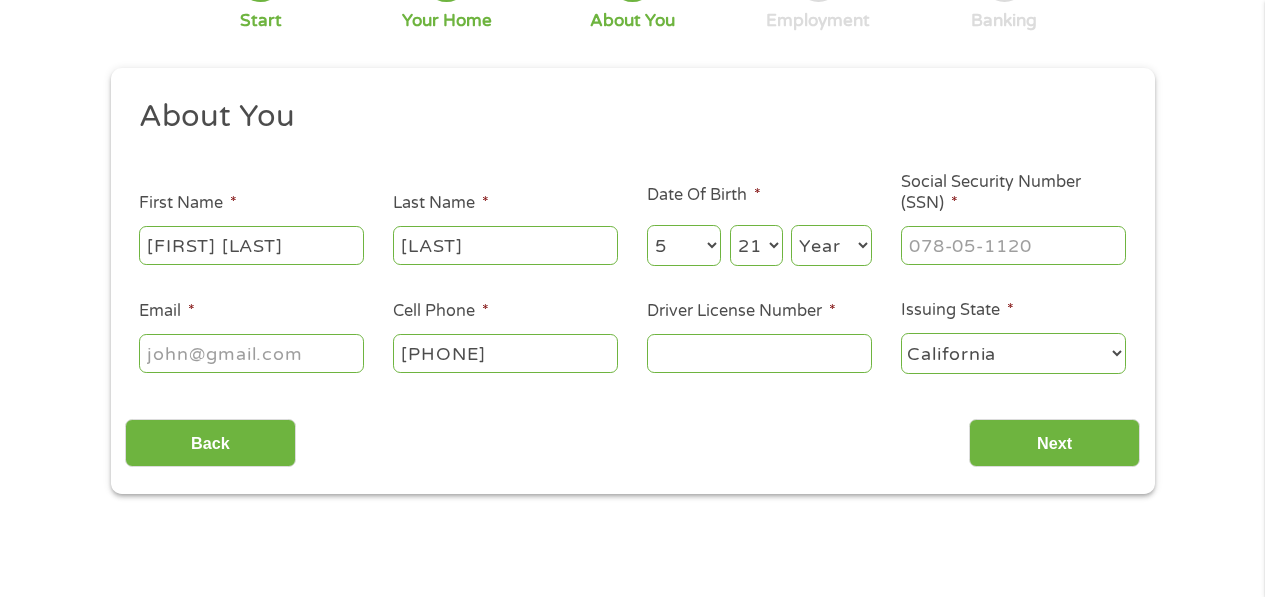 click on "Year 2007 2006 2005 2004 2003 2002 2001 2000 1999 1998 1997 1996 1995 1994 1993 1992 1991 1990 1989 1988 1987 1986 1985 1984 1983 1982 1981 1980 1979 1978 1977 1976 1975 1974 1973 1972 1971 1970 1969 1968 1967 1966 1965 1964 1963 1962 1961 1960 1959 1958 1957 1956 1955 1954 1953 1952 1951 1950 1949 1948 1947 1946 1945 1944 1943 1942 1941 1940 1939 1938 1937 1936 1935 1934 1933 1932 1931 1930 1929 1928 1927 1926 1925 1924 1923 1922 1921 1920" at bounding box center (831, 245) 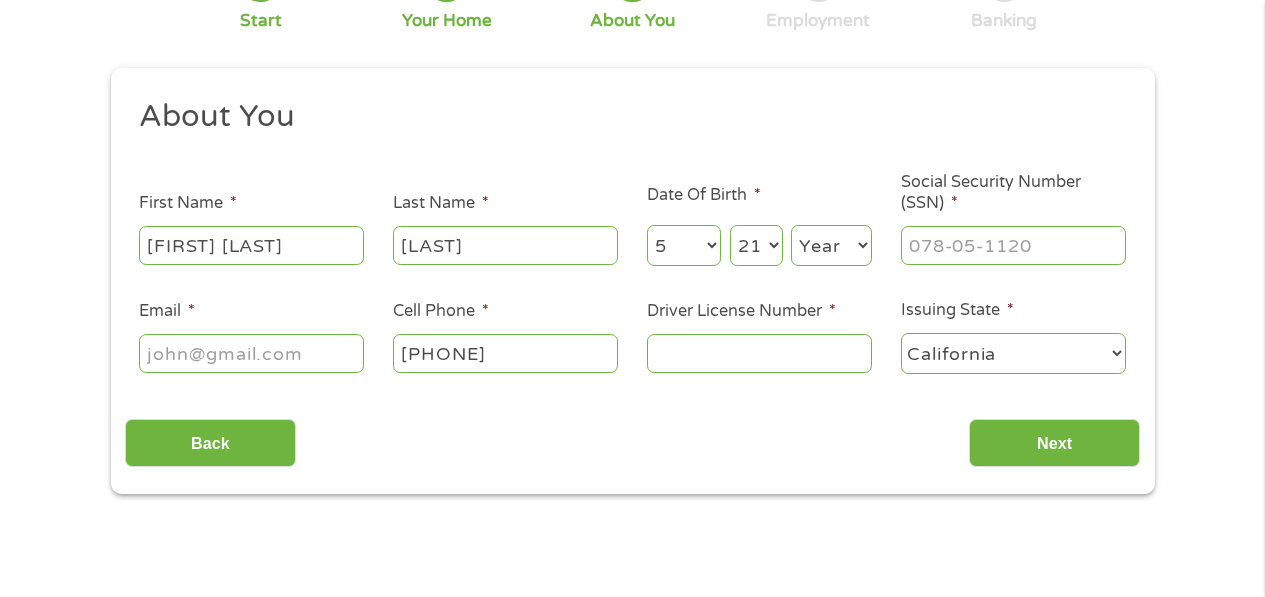 select on "1950" 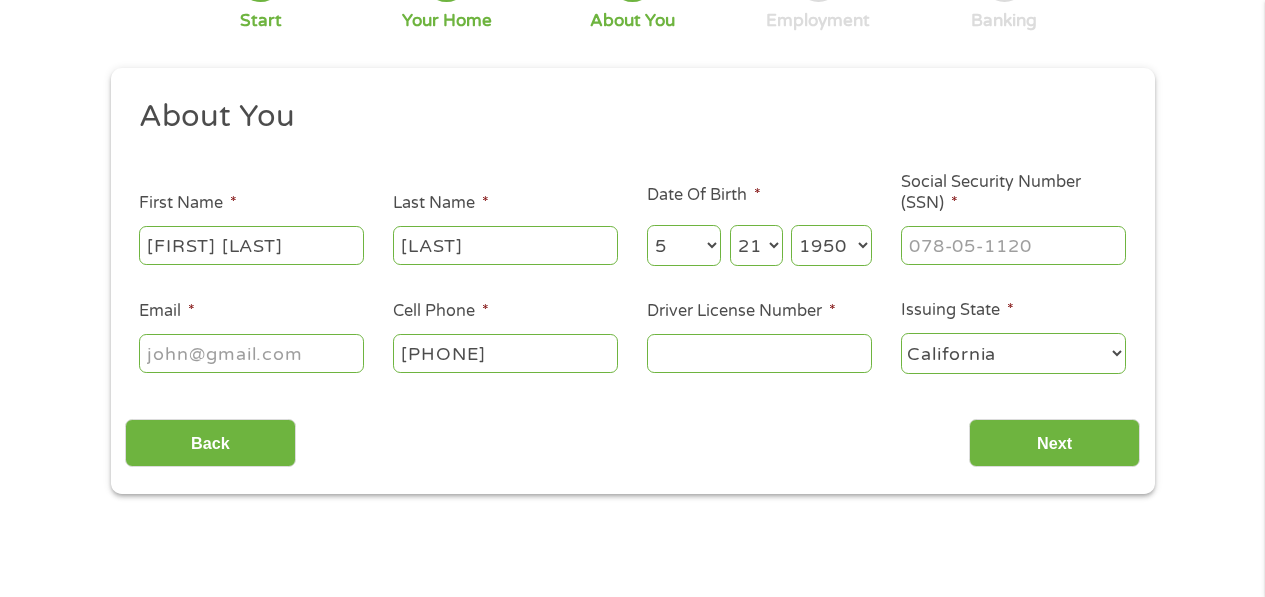 click on "Year 2007 2006 2005 2004 2003 2002 2001 2000 1999 1998 1997 1996 1995 1994 1993 1992 1991 1990 1989 1988 1987 1986 1985 1984 1983 1982 1981 1980 1979 1978 1977 1976 1975 1974 1973 1972 1971 1970 1969 1968 1967 1966 1965 1964 1963 1962 1961 1960 1959 1958 1957 1956 1955 1954 1953 1952 1951 1950 1949 1948 1947 1946 1945 1944 1943 1942 1941 1940 1939 1938 1937 1936 1935 1934 1933 1932 1931 1930 1929 1928 1927 1926 1925 1924 1923 1922 1921 1920" at bounding box center (831, 245) 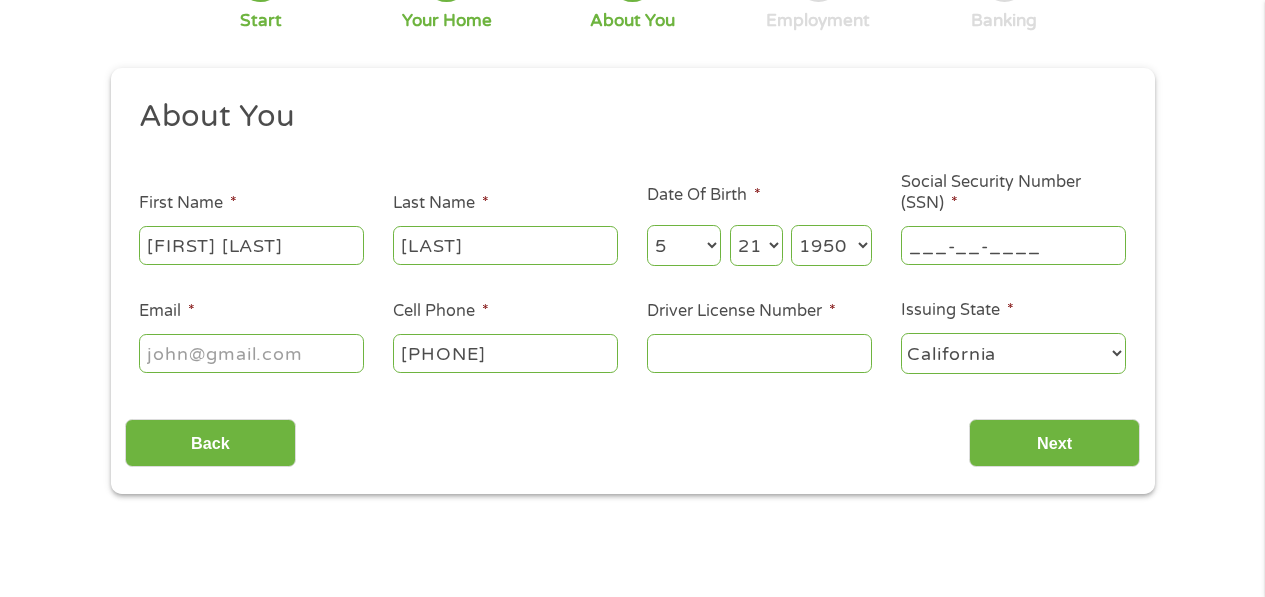 click on "___-__-____" at bounding box center (1013, 245) 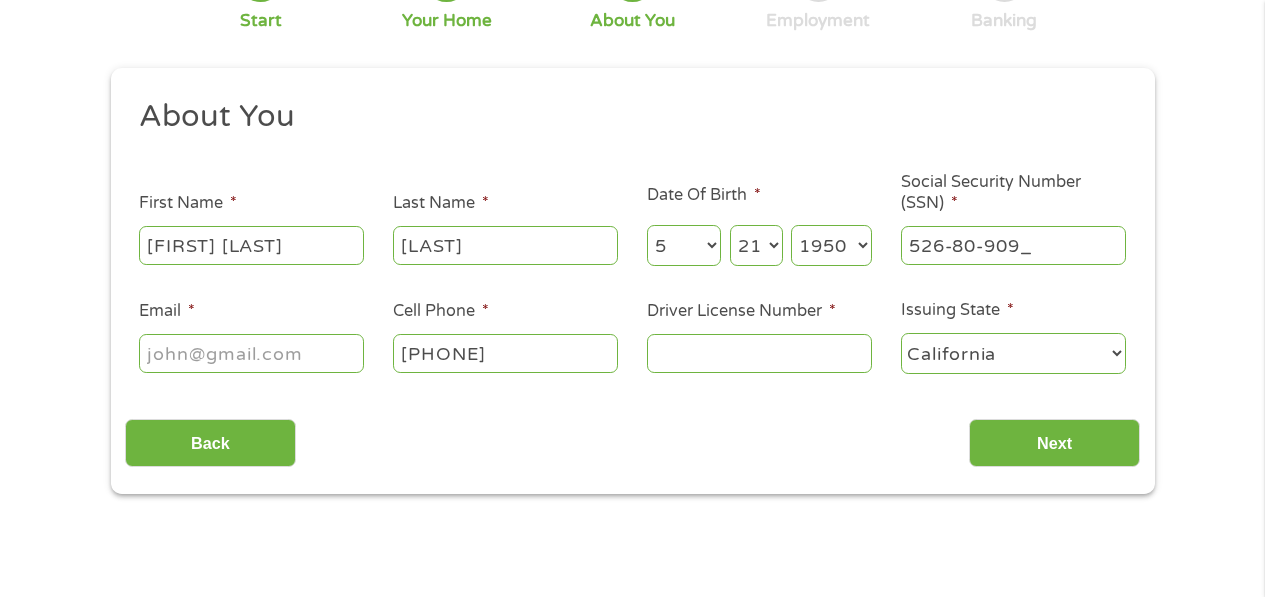 type on "526-80-9092" 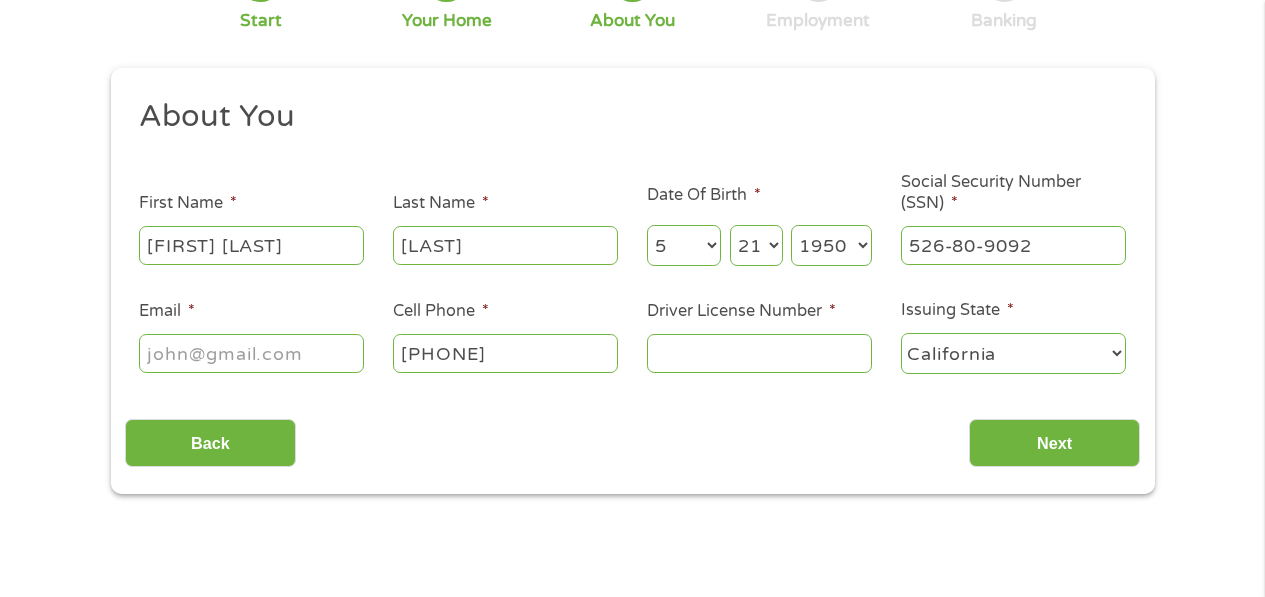 click on "Email *" at bounding box center [251, 353] 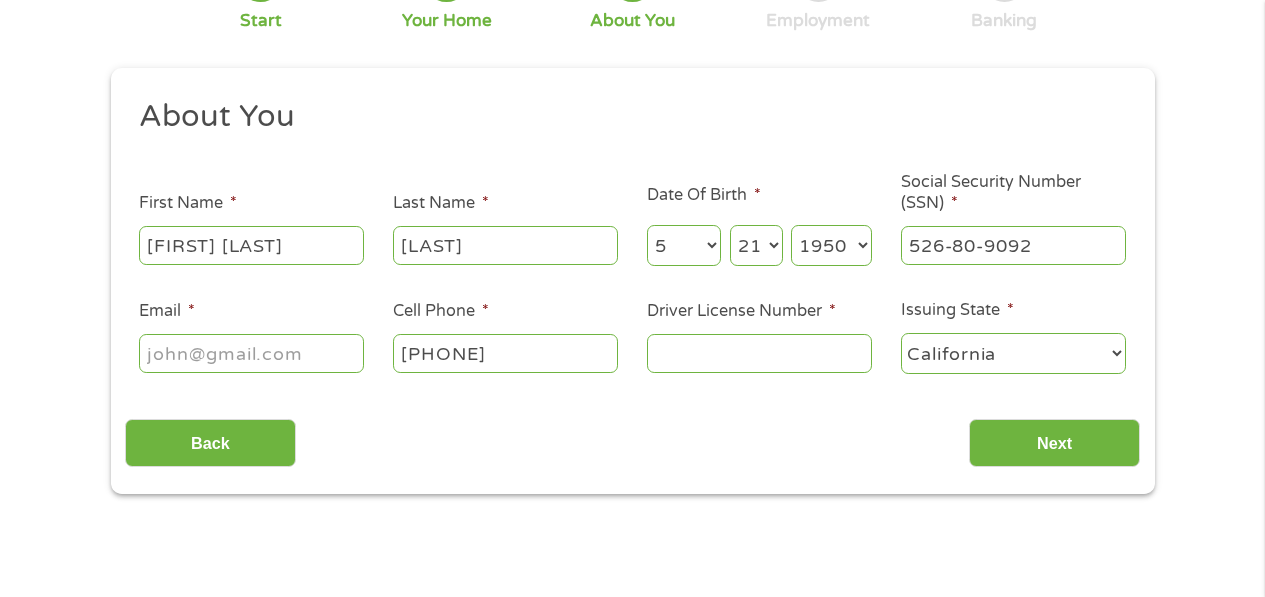 type on "[EMAIL]" 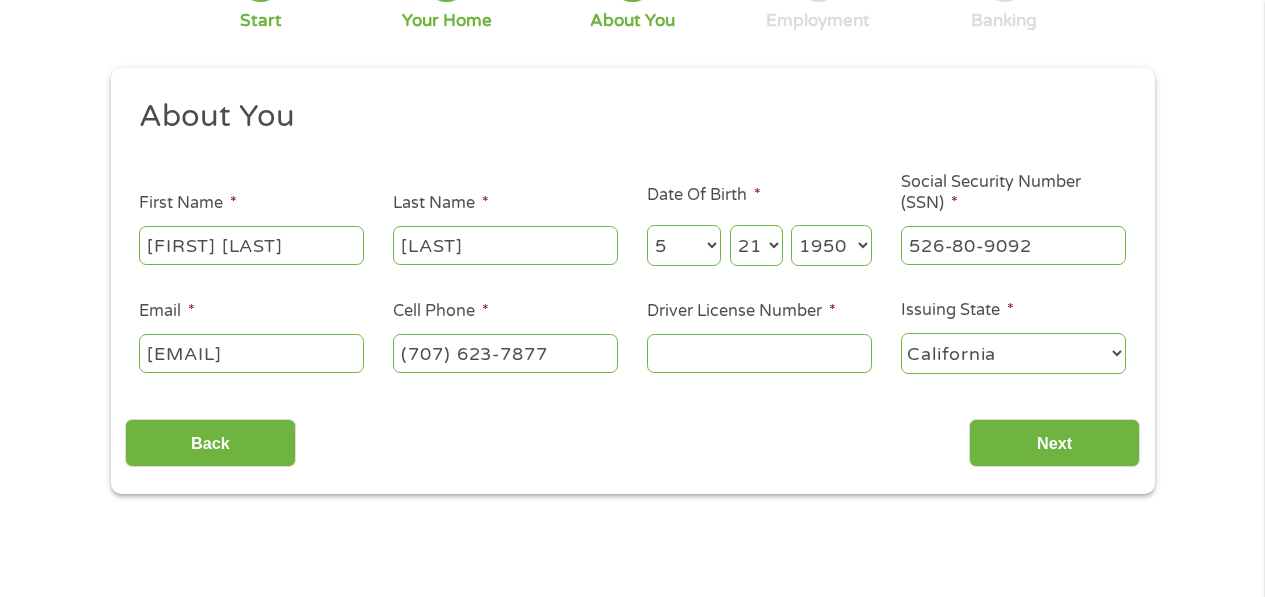 click on "(707) 623-7877" at bounding box center (505, 353) 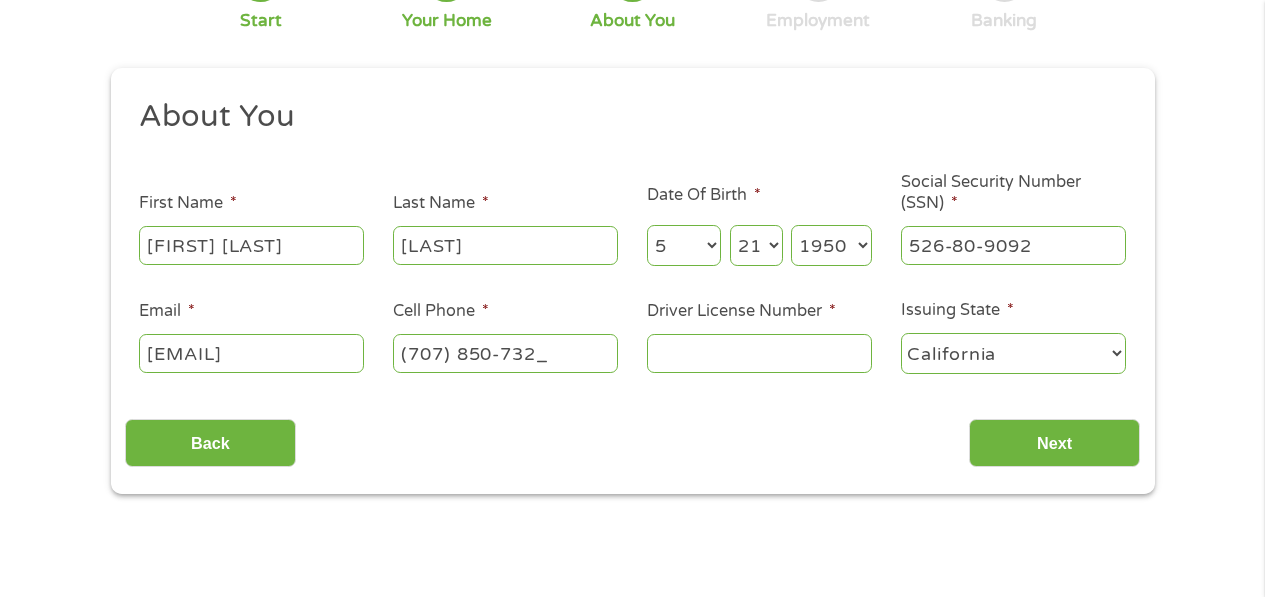 type on "(707) 850-7324" 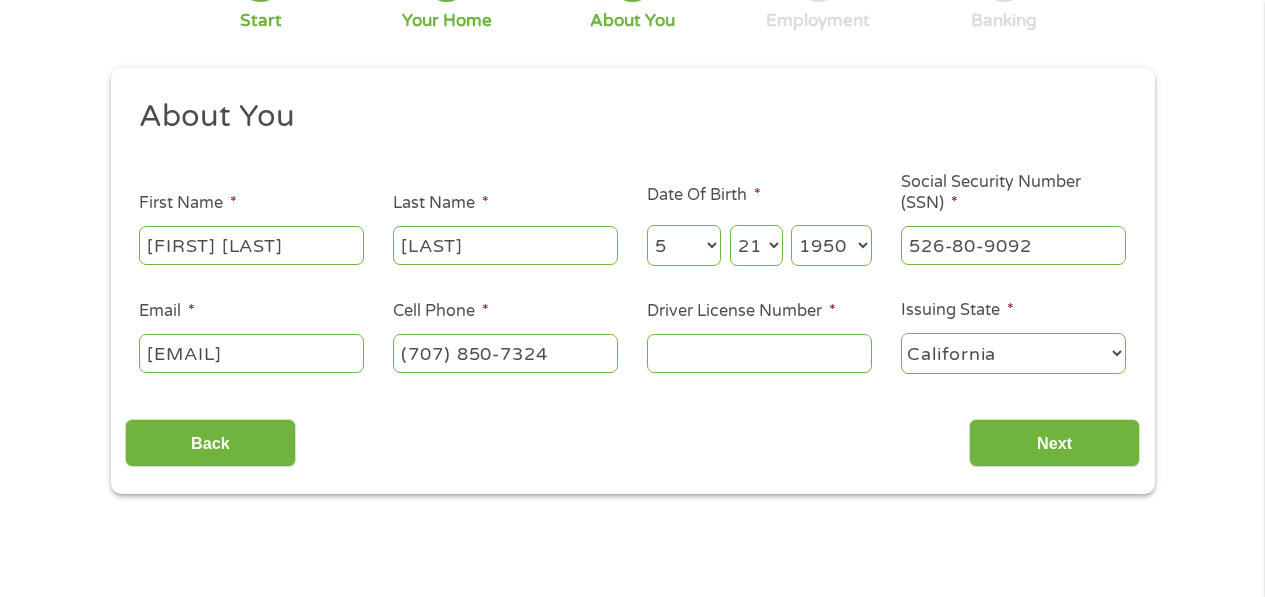 click on "Driver License Number *" at bounding box center (759, 353) 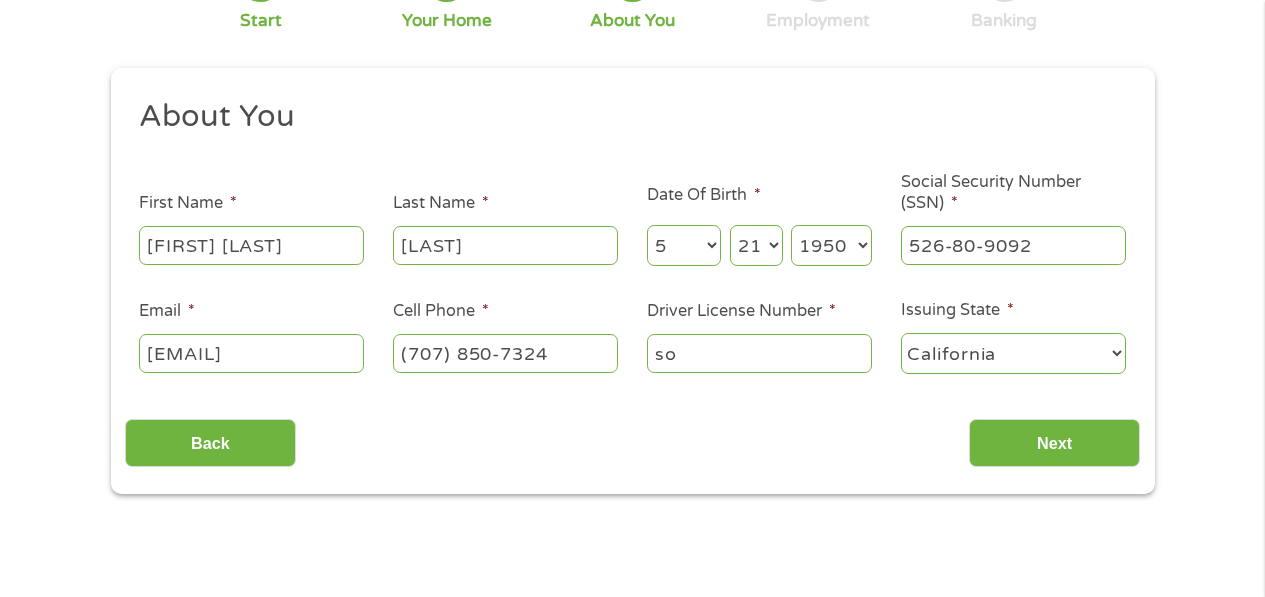 type on "s" 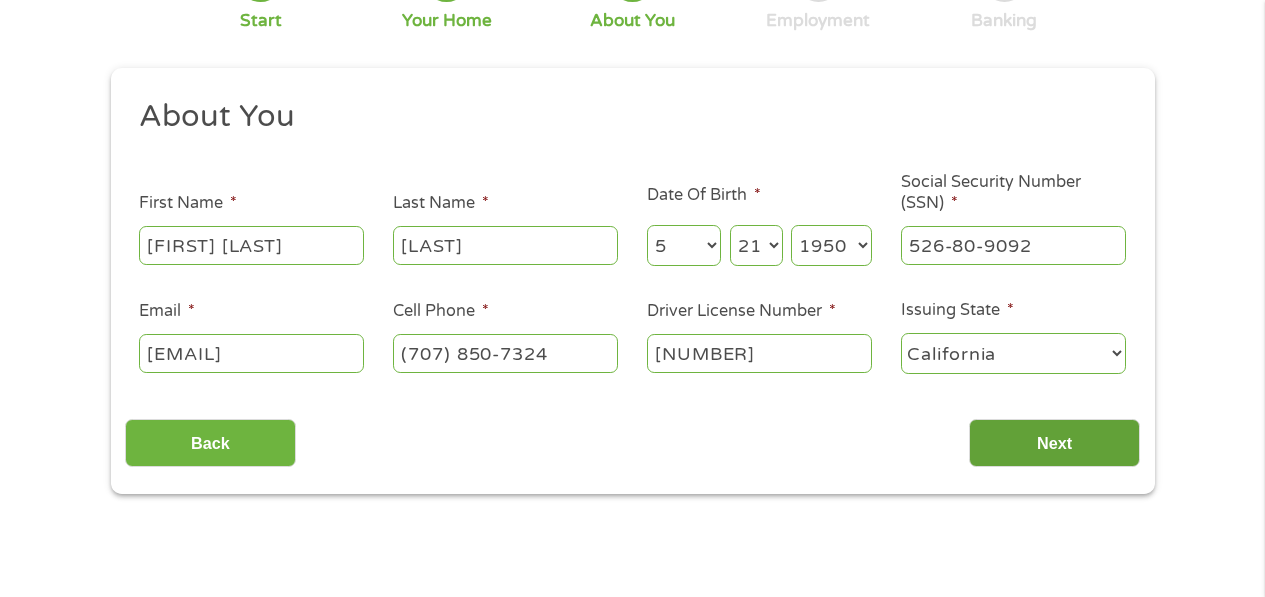type on "[NUMBER]" 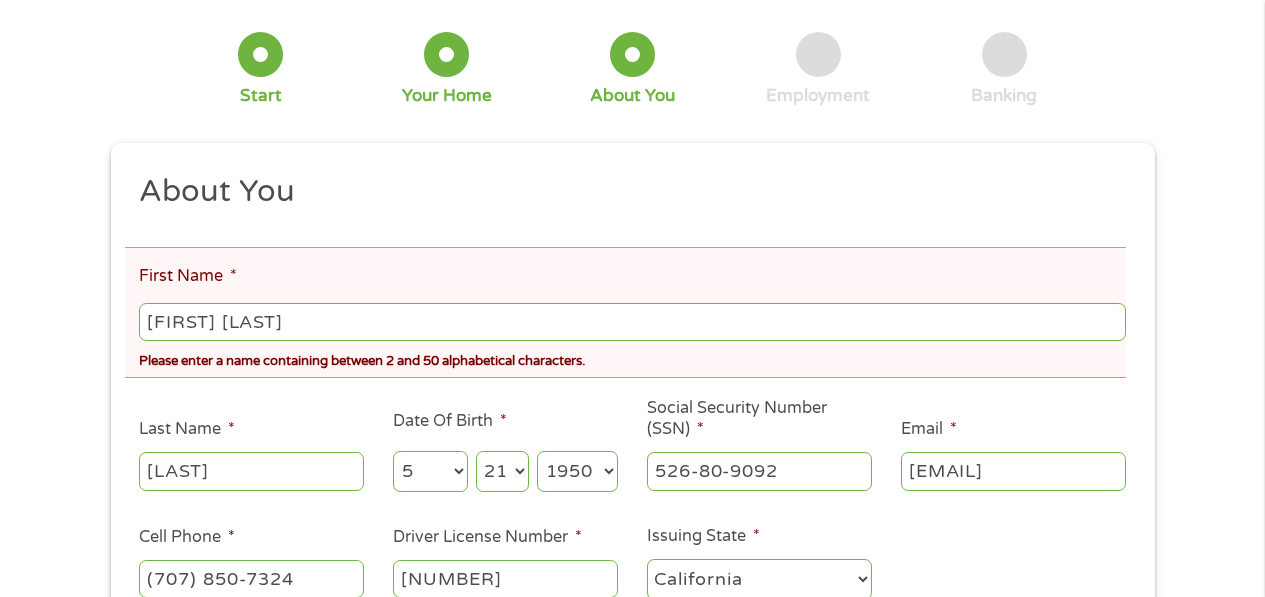 scroll, scrollTop: 0, scrollLeft: 0, axis: both 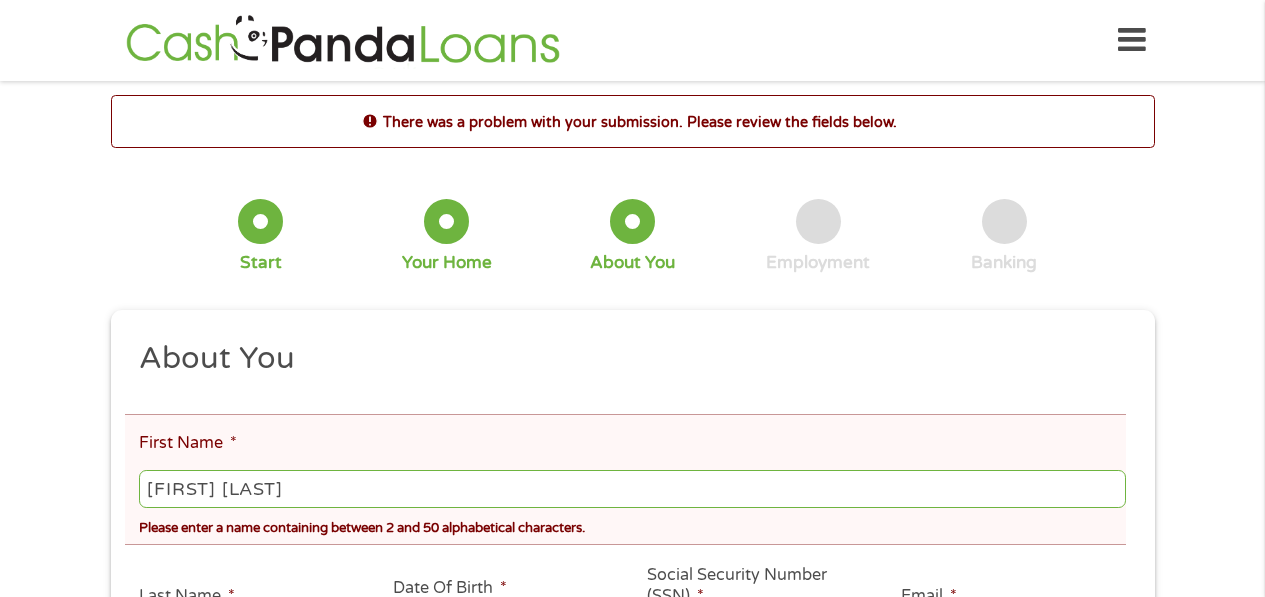 click on "[FIRST] [LAST]" at bounding box center (632, 489) 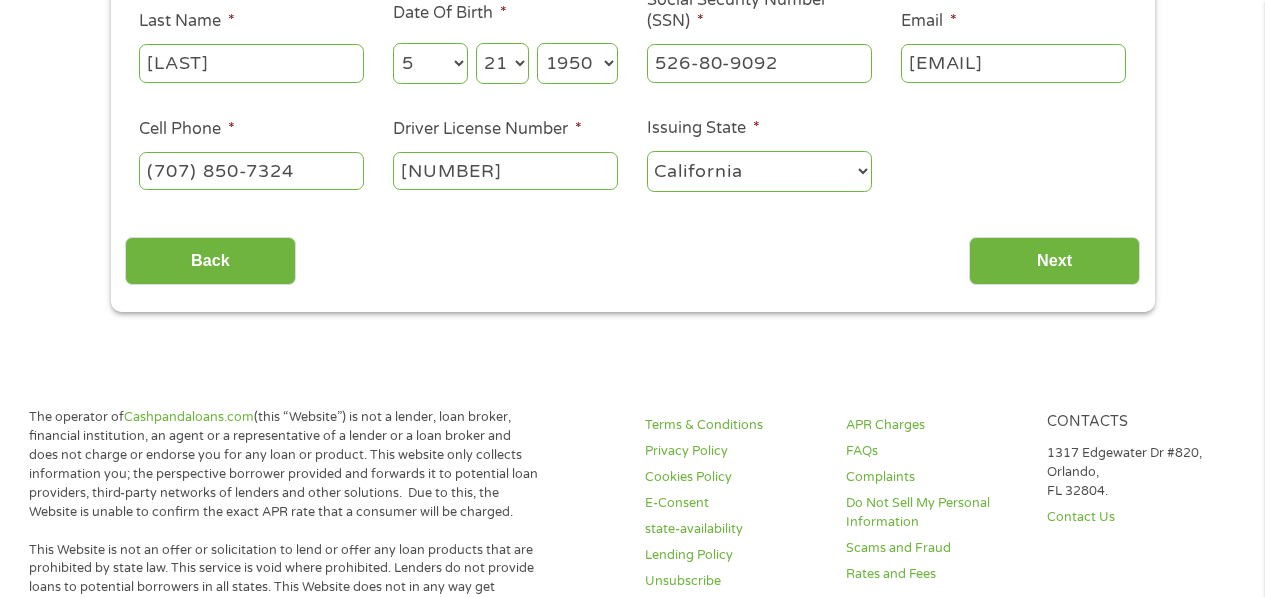 scroll, scrollTop: 580, scrollLeft: 0, axis: vertical 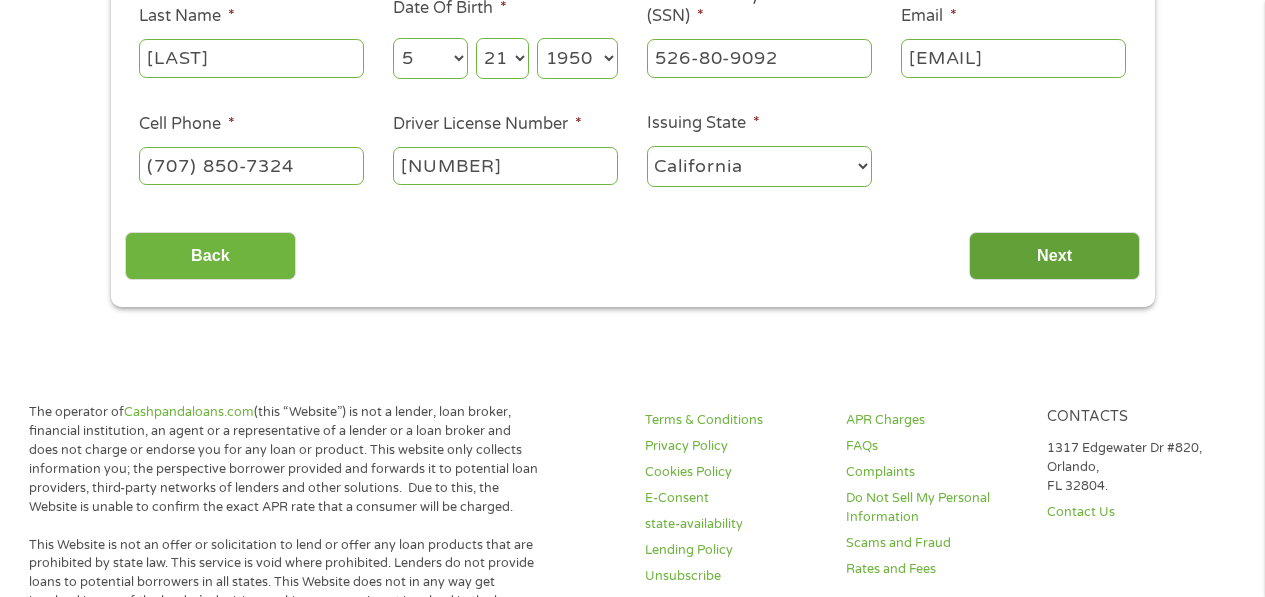 type on "[FIRST]" 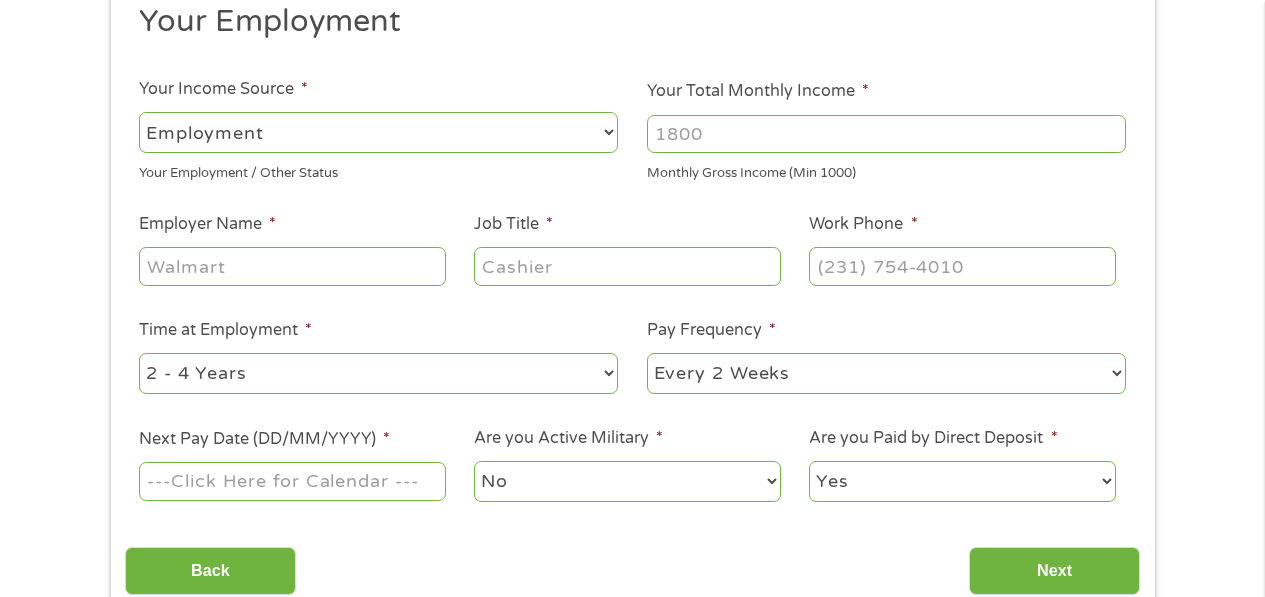 scroll, scrollTop: 8, scrollLeft: 8, axis: both 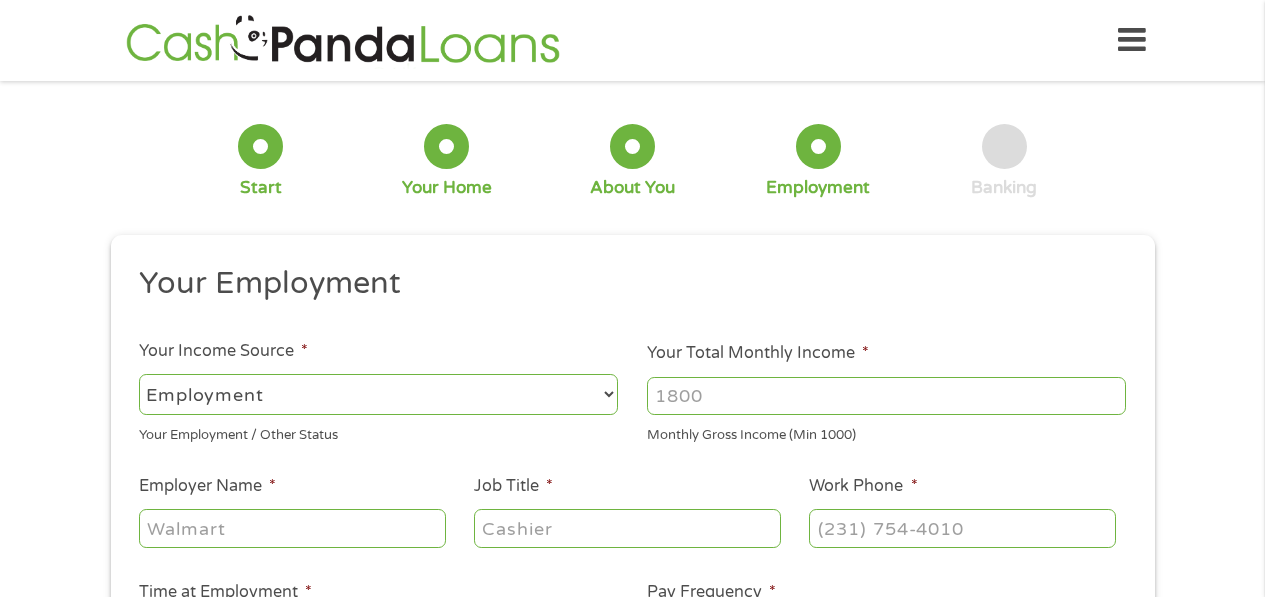 click on "--- Choose one --- Employment Self Employed Benefits" at bounding box center (378, 394) 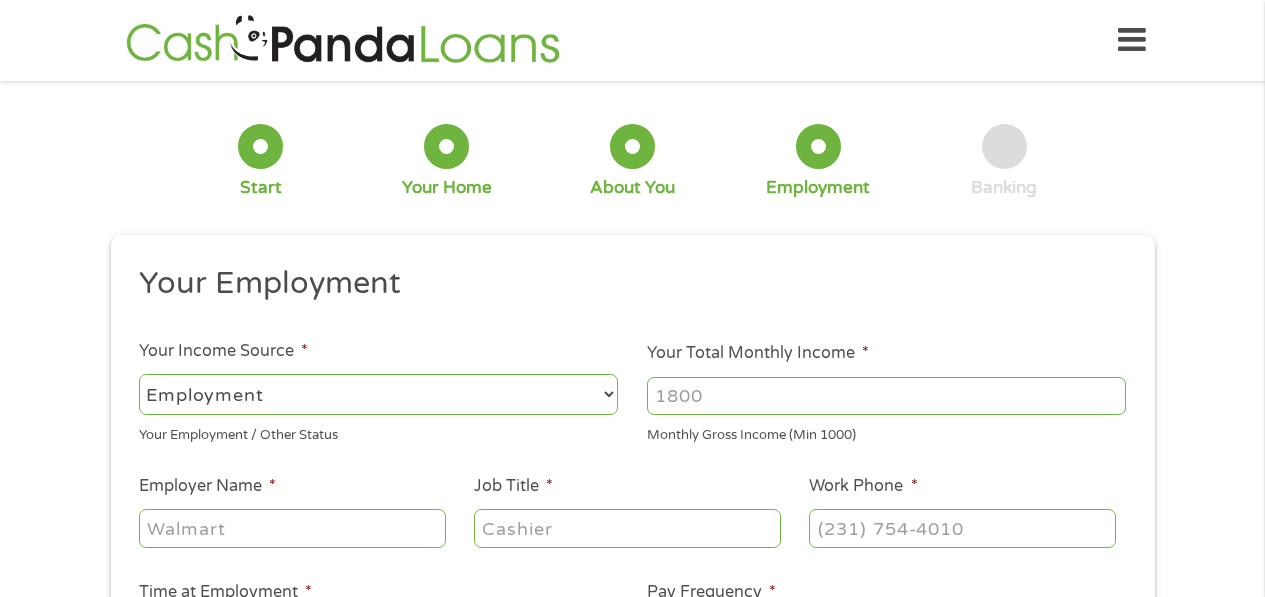 select on "selfEmployed" 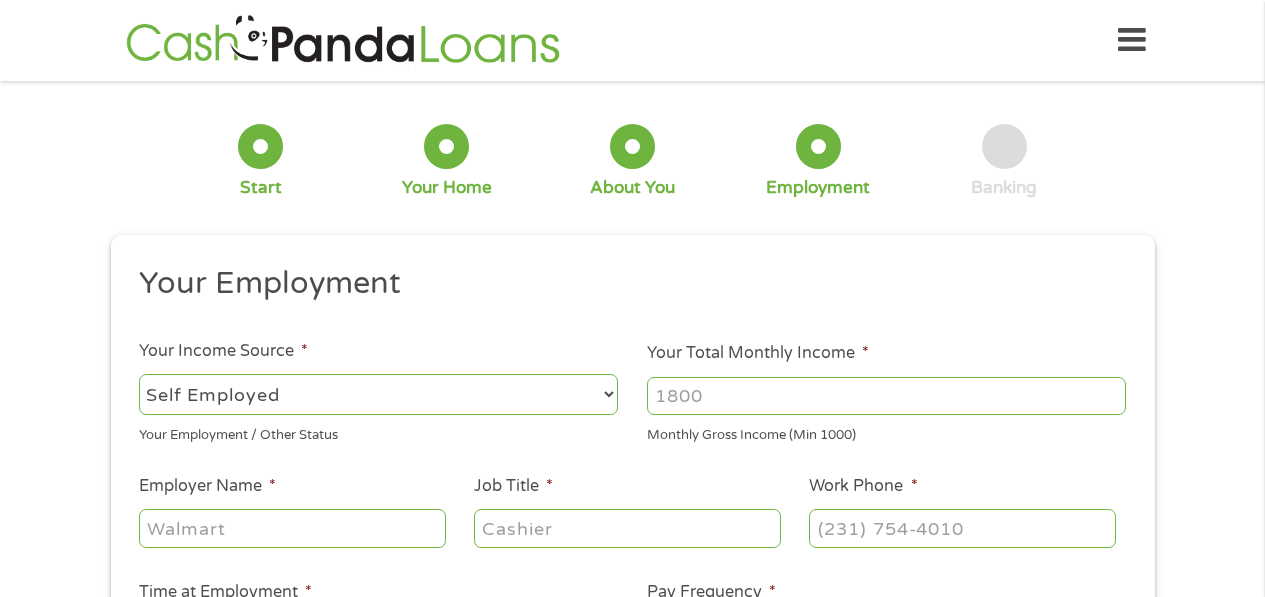 click on "--- Choose one --- Employment Self Employed Benefits" at bounding box center (378, 394) 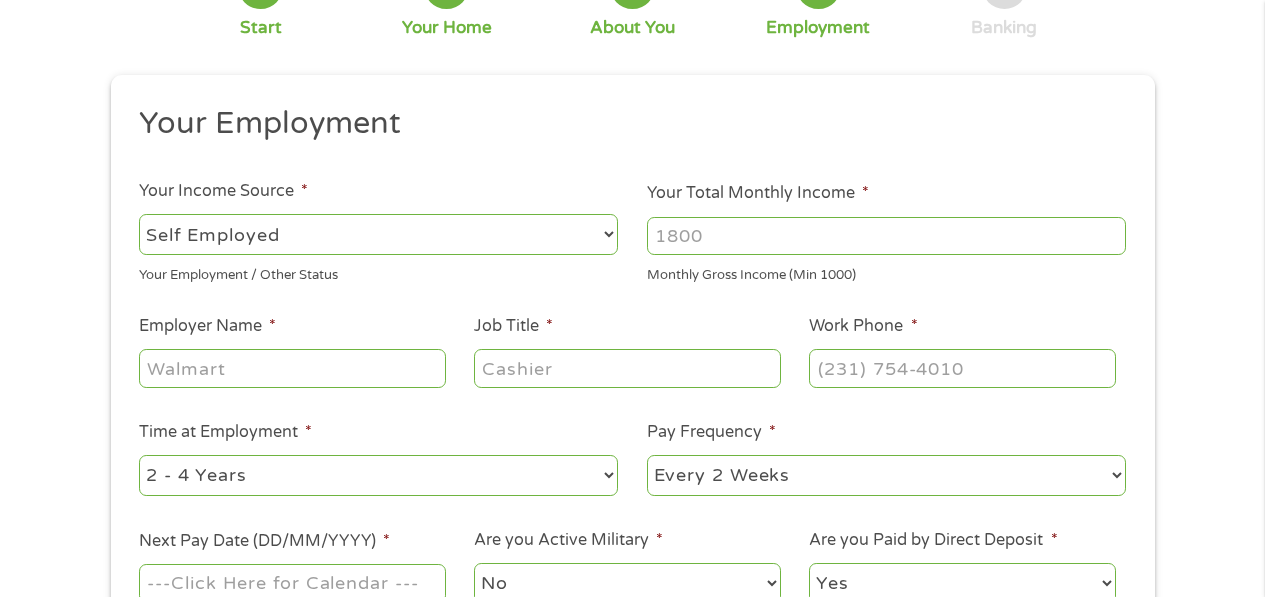scroll, scrollTop: 196, scrollLeft: 0, axis: vertical 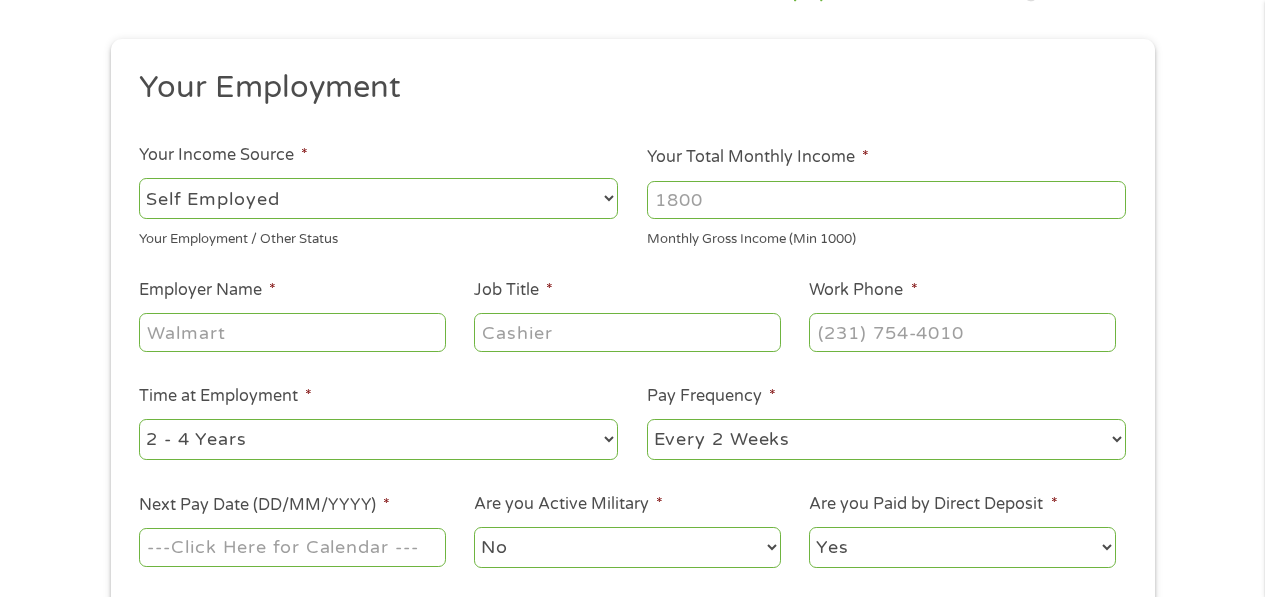 click on "Employer Name *" at bounding box center (292, 332) 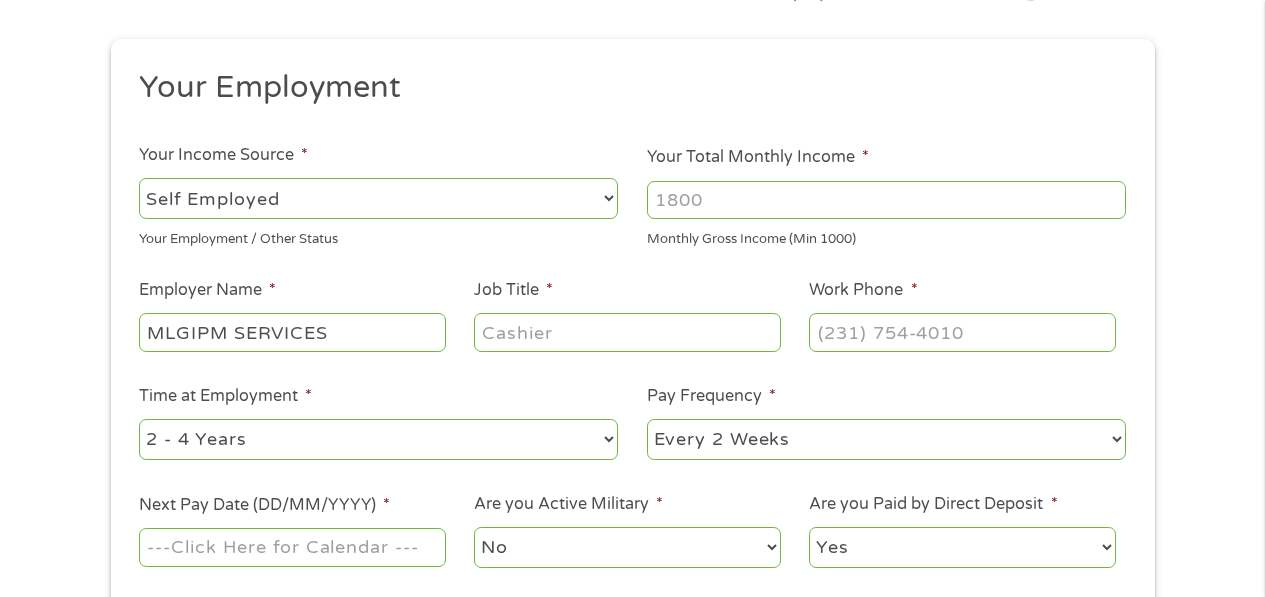 type on "MLGIPM SERVICES" 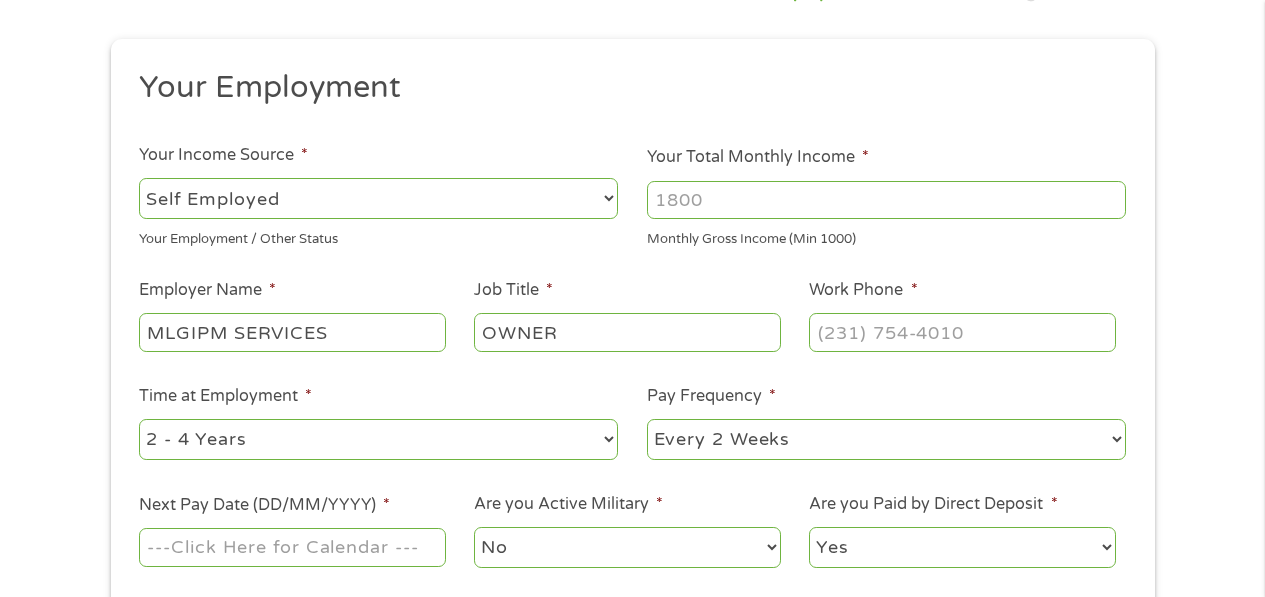 type on "OWNER" 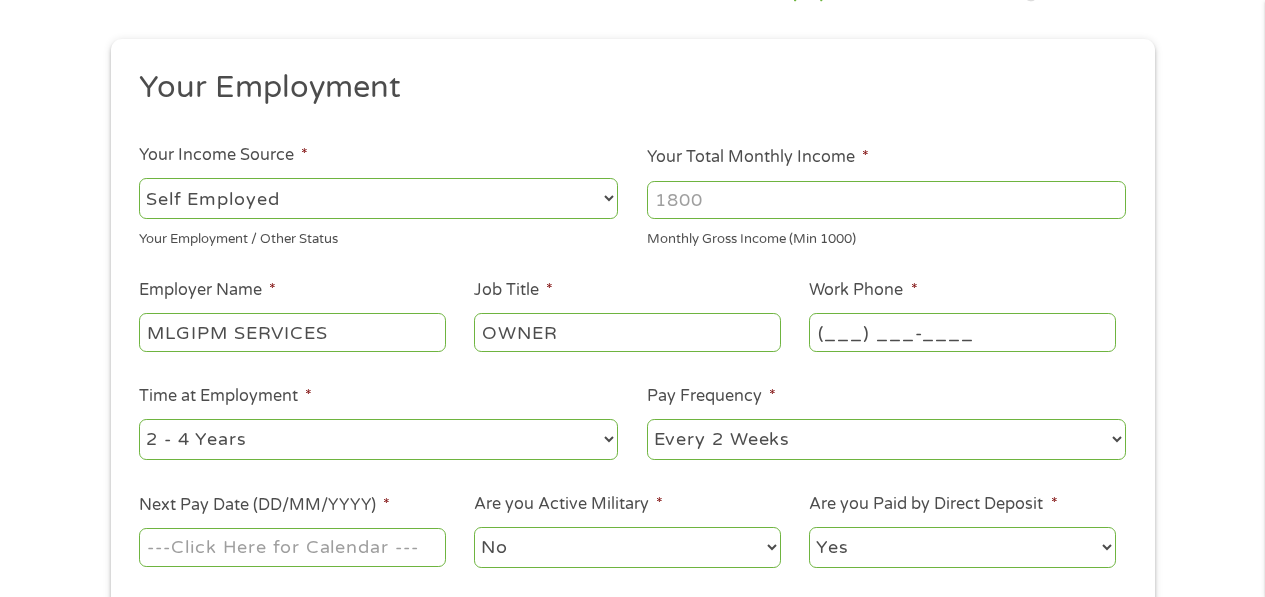 click on "(___) ___-____" at bounding box center (962, 332) 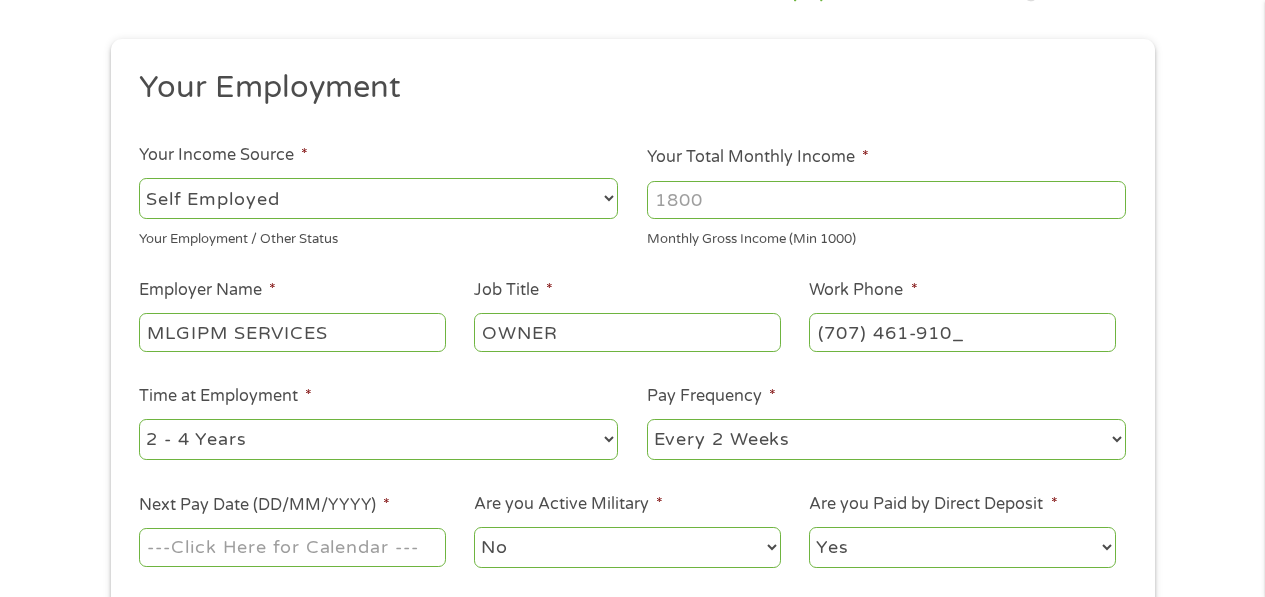 type on "(707) 461-9108" 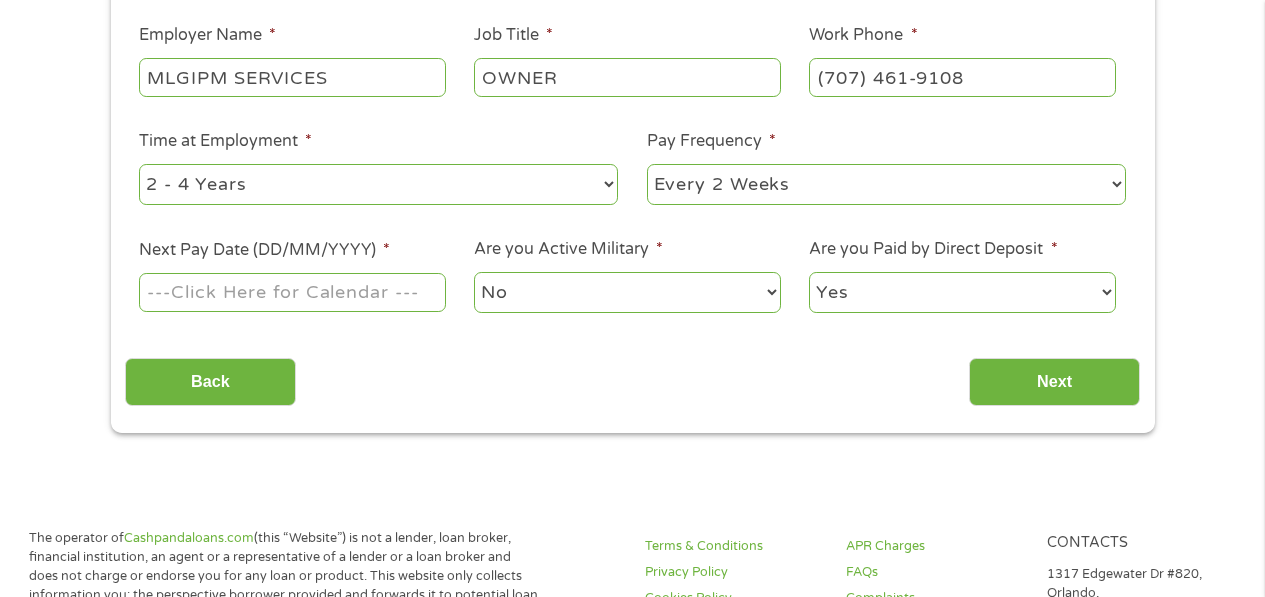scroll, scrollTop: 474, scrollLeft: 0, axis: vertical 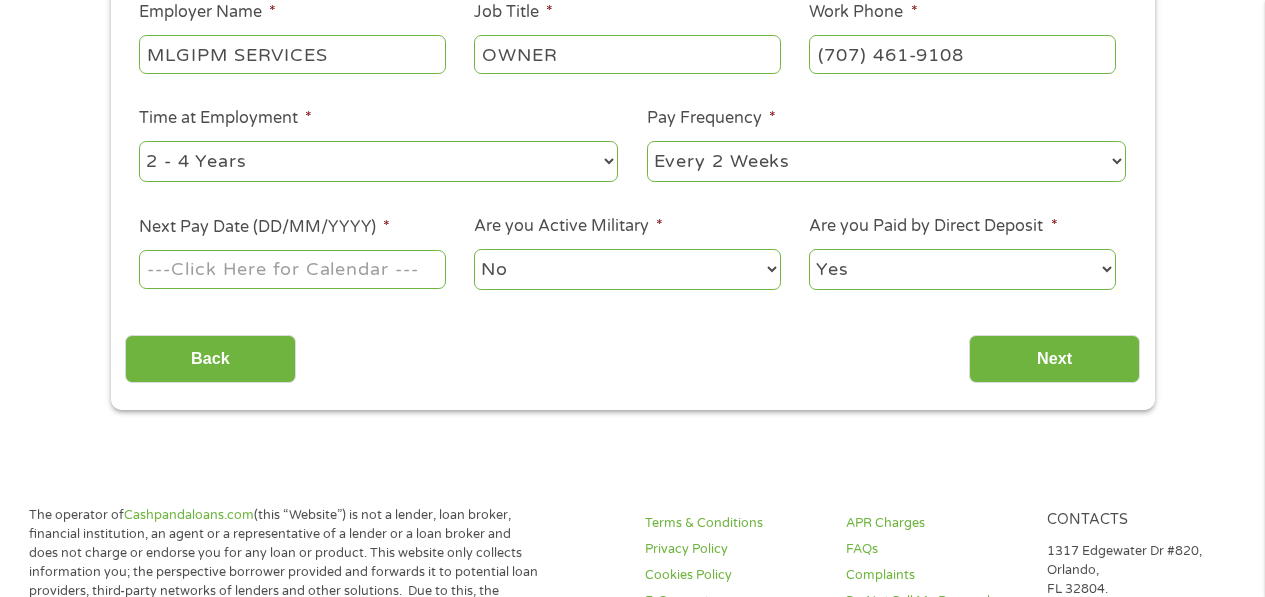 click on "--- Choose one --- 1 Year or less 1 - 2 Years 2 - 4 Years Over 4 Years" at bounding box center [378, 161] 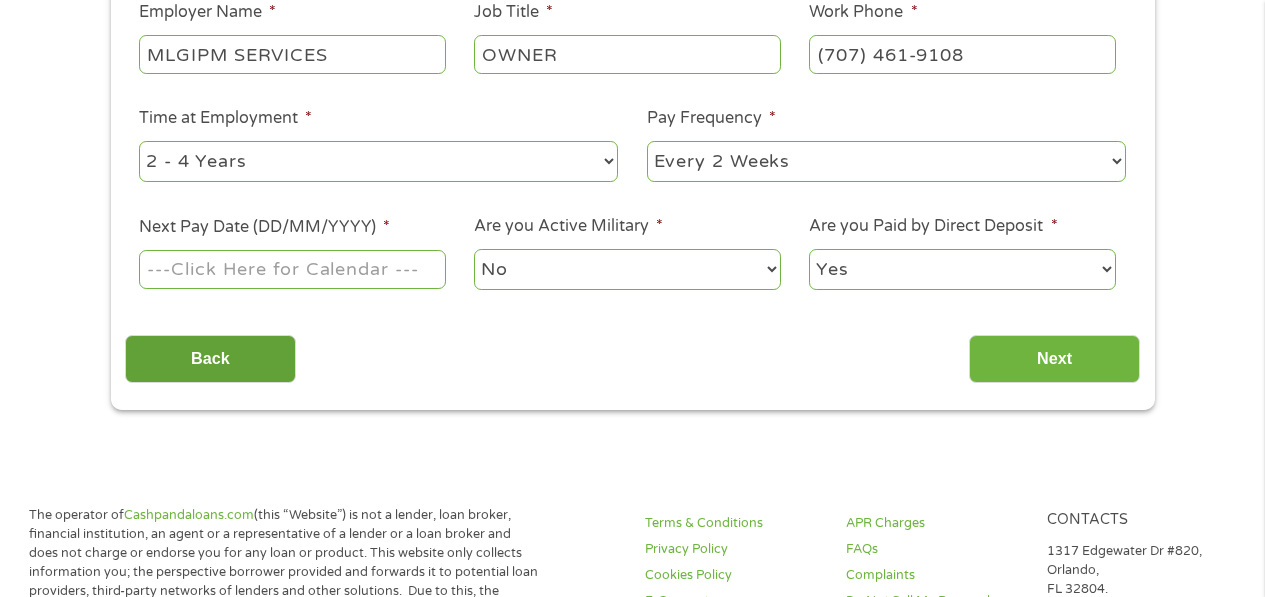 select on "60months" 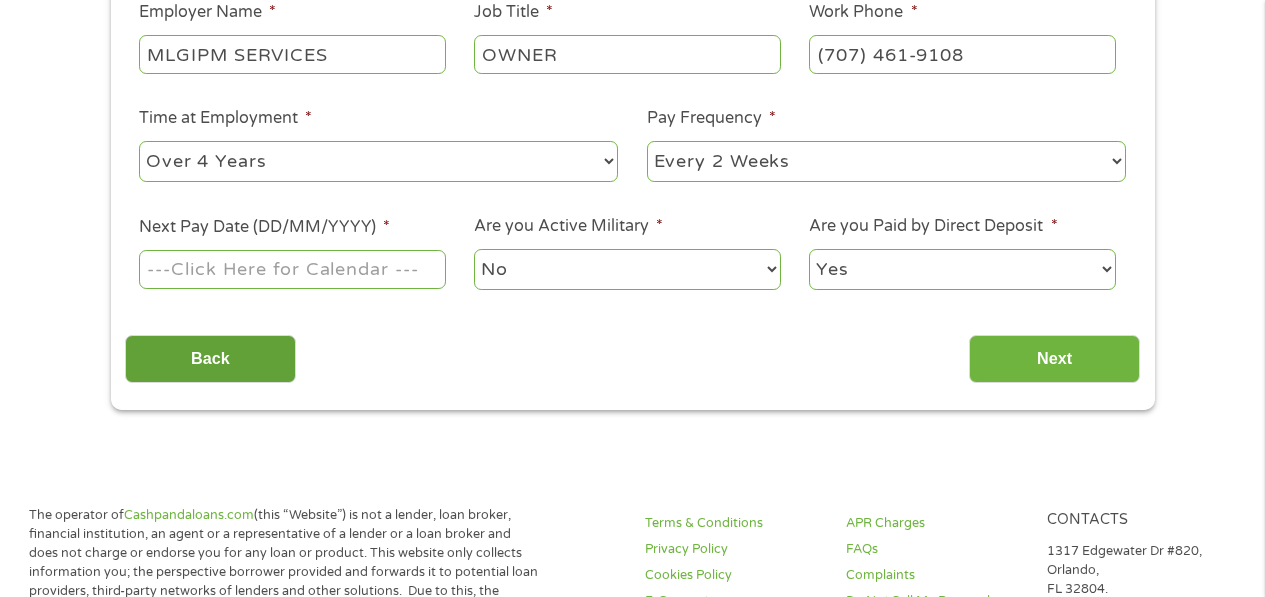 click on "--- Choose one --- 1 Year or less 1 - 2 Years 2 - 4 Years Over 4 Years" at bounding box center [378, 161] 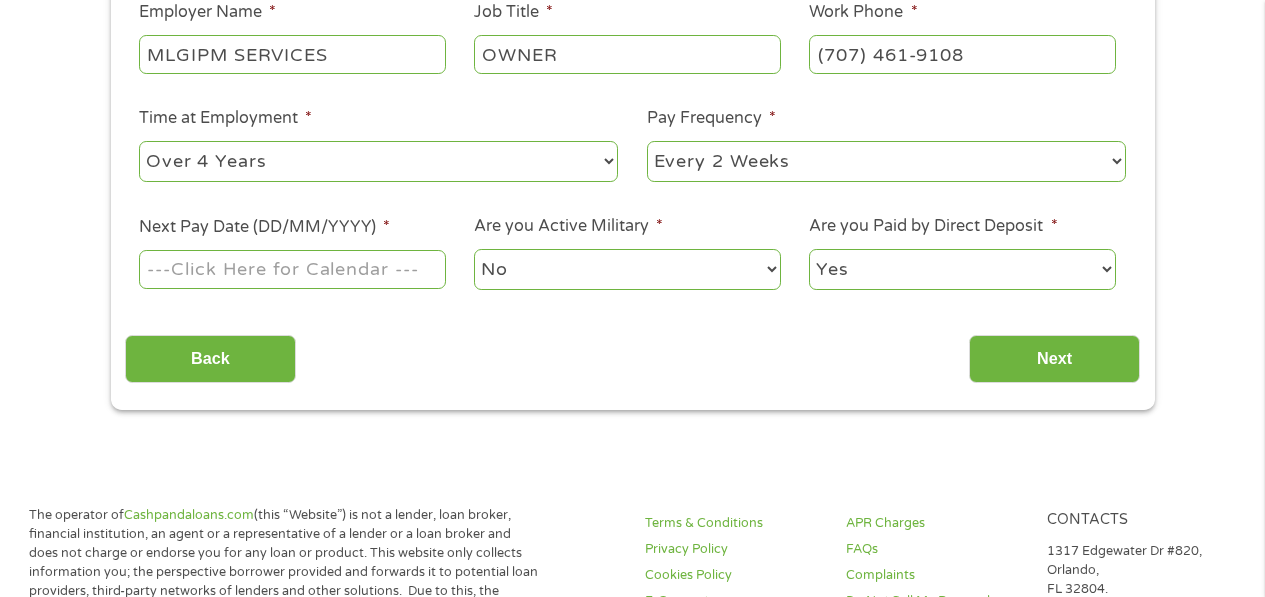 click on "--- Choose one --- Every 2 Weeks Every Week Monthly Semi-Monthly" at bounding box center [886, 161] 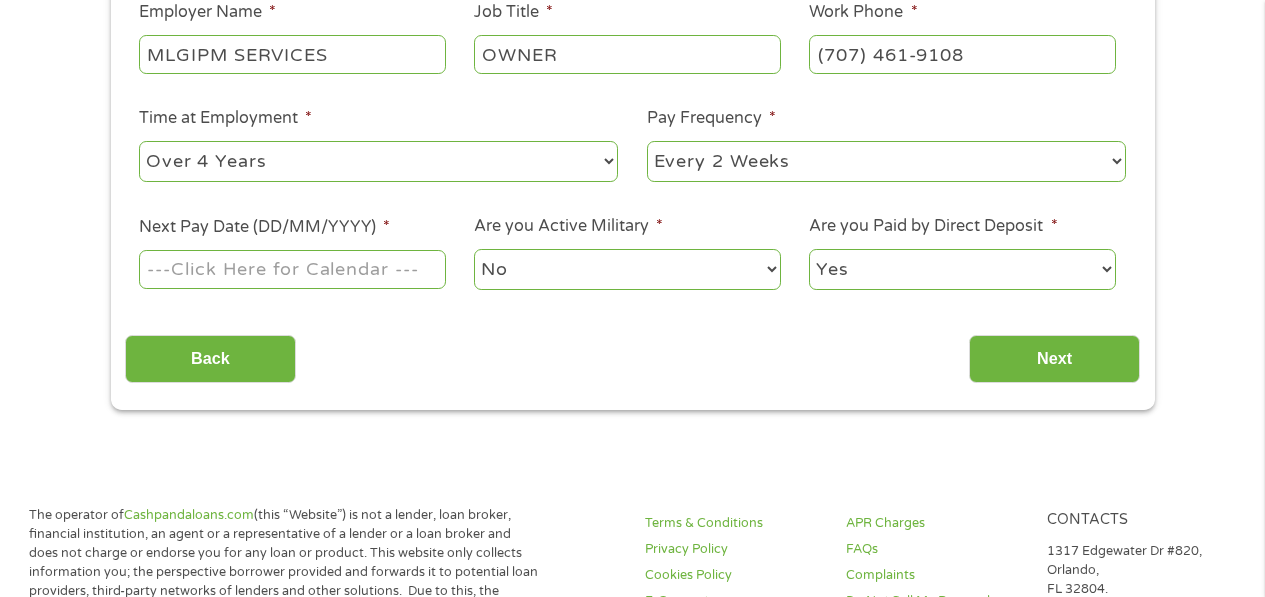 select on "monthly" 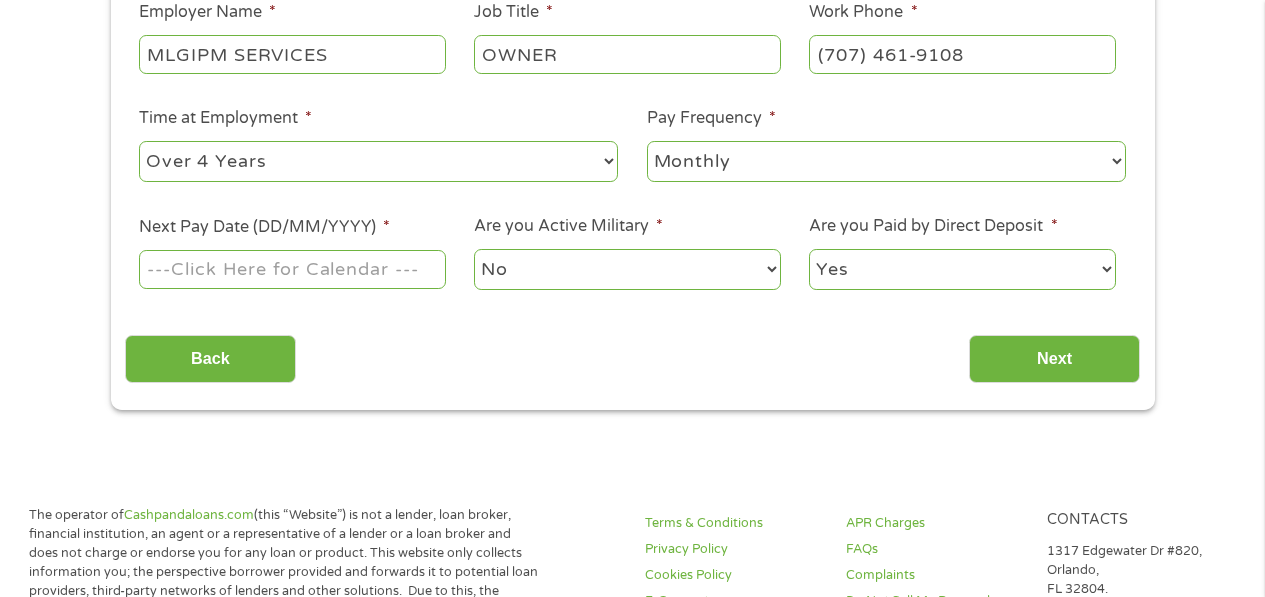click on "--- Choose one --- Every 2 Weeks Every Week Monthly Semi-Monthly" at bounding box center [886, 161] 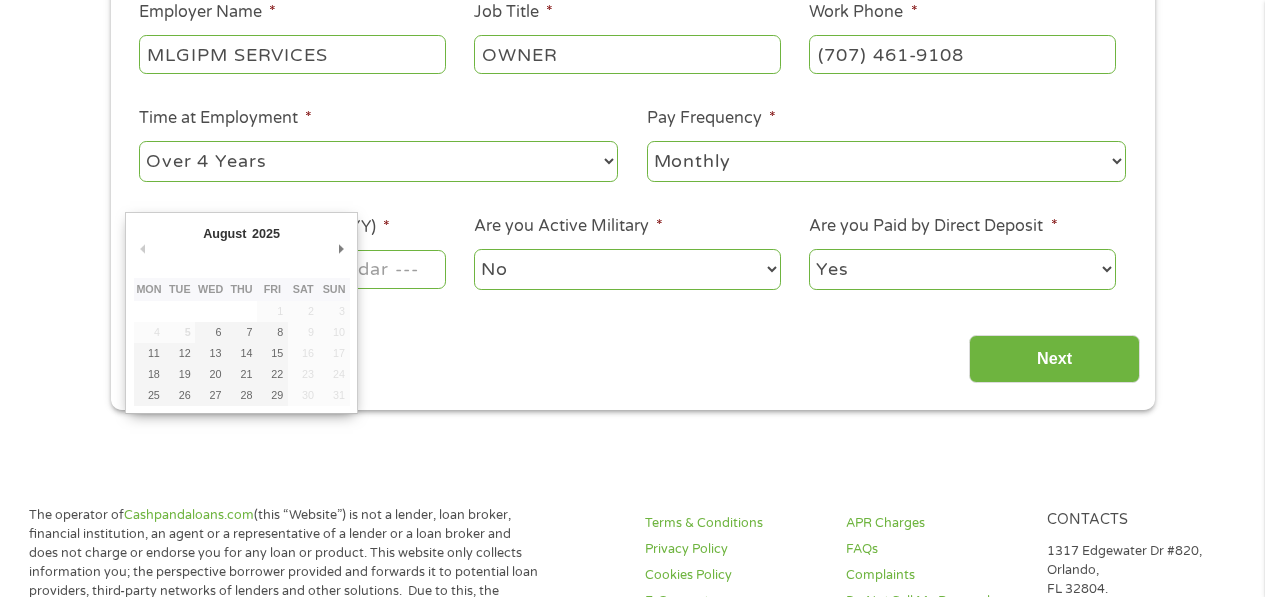 click on "Next Pay Date (DD/MM/YYYY) *" at bounding box center [292, 269] 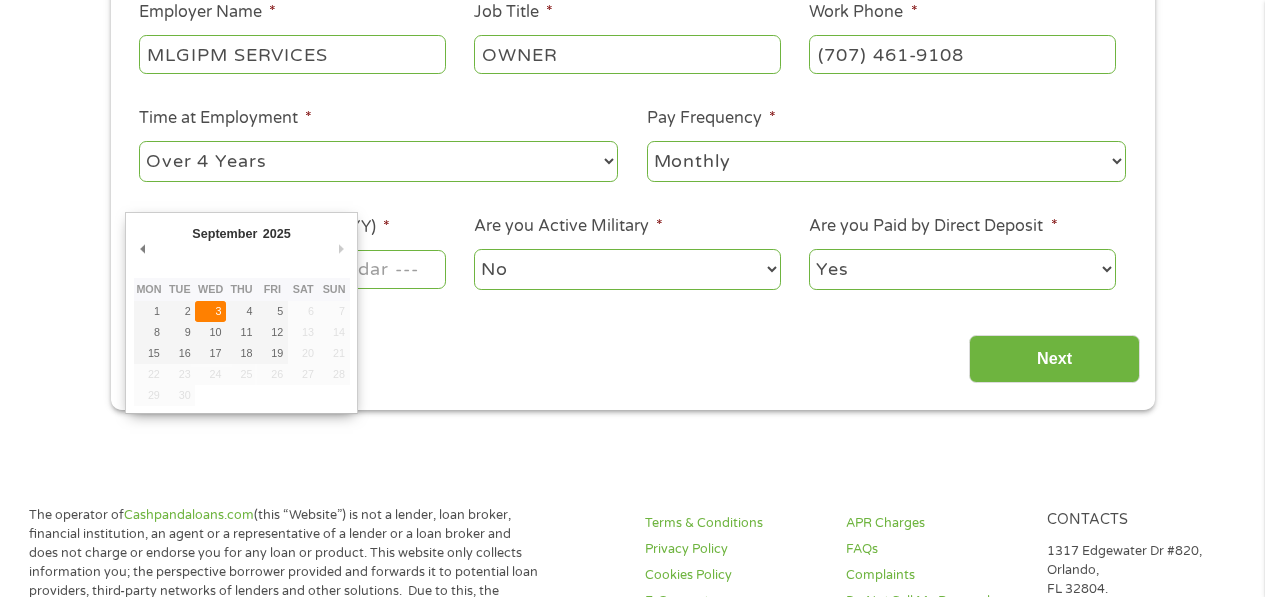 type on "03/09/2025" 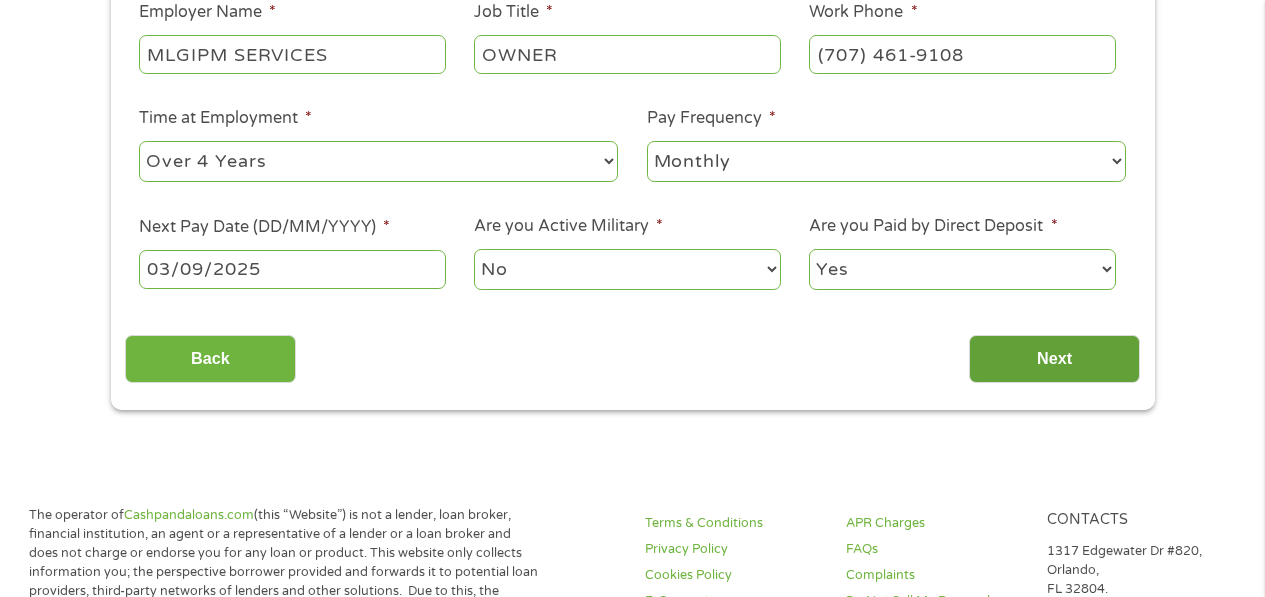click on "Next" at bounding box center (1054, 359) 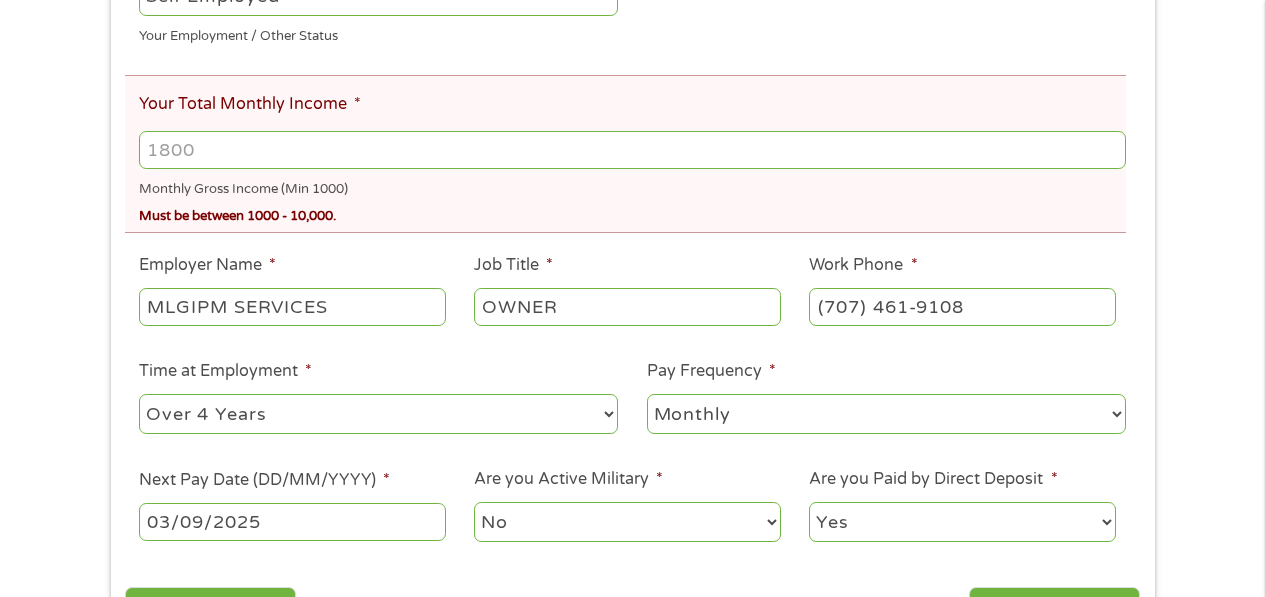 scroll, scrollTop: 8, scrollLeft: 8, axis: both 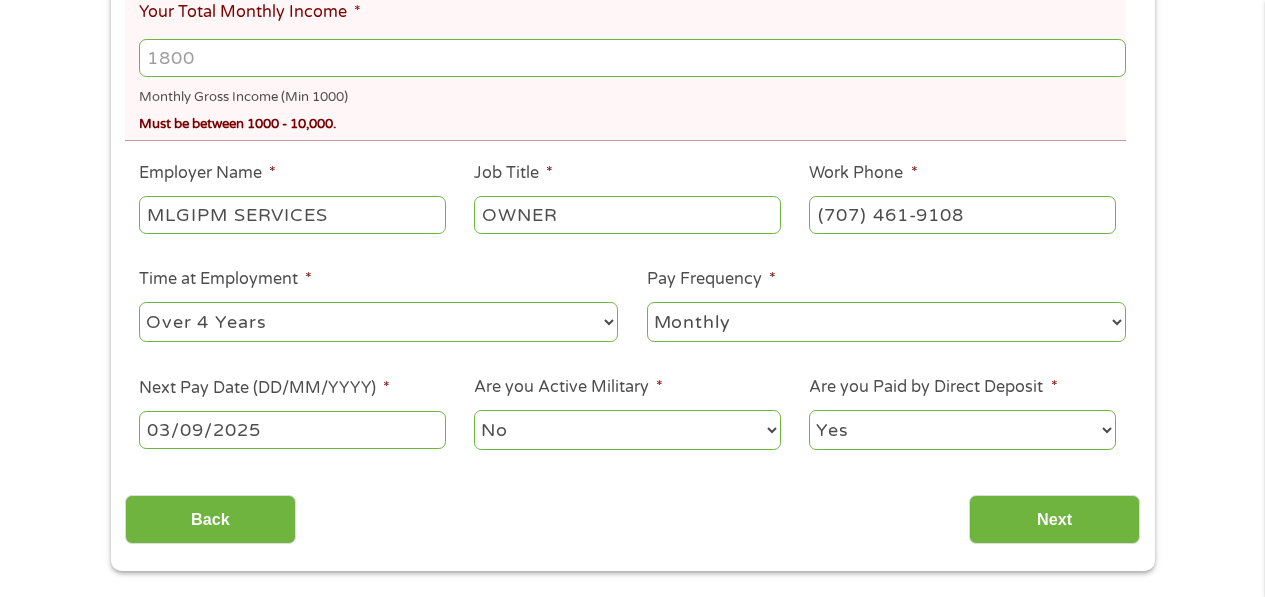 click on "Your Total Monthly Income *" at bounding box center (632, 58) 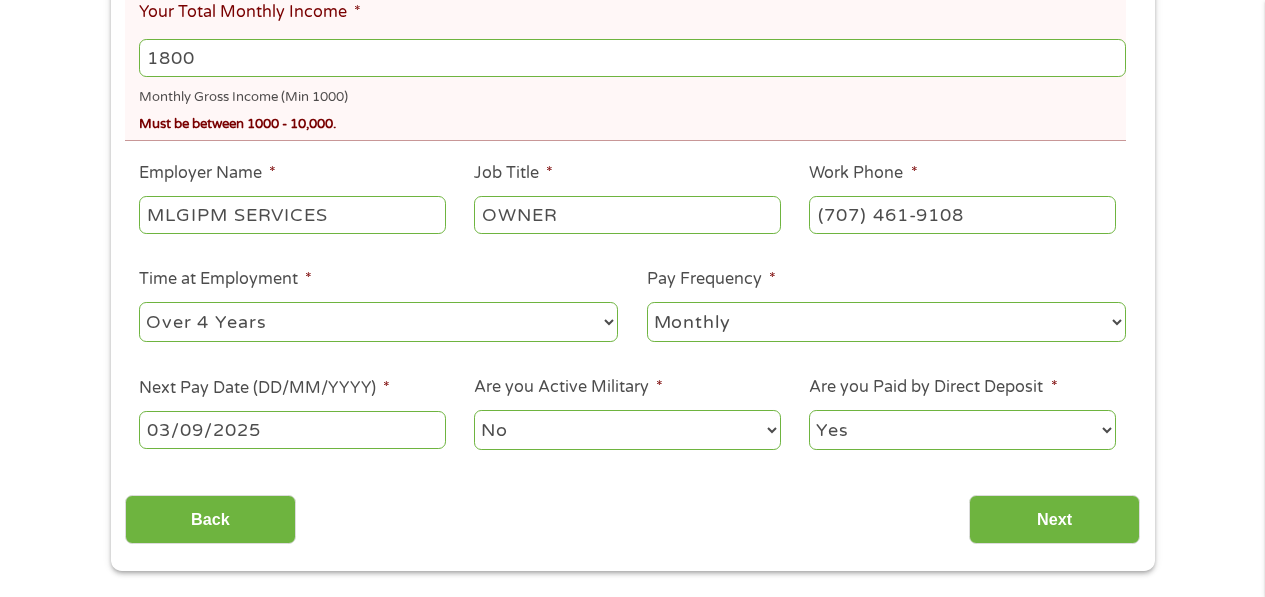 click on "1800" at bounding box center [632, 58] 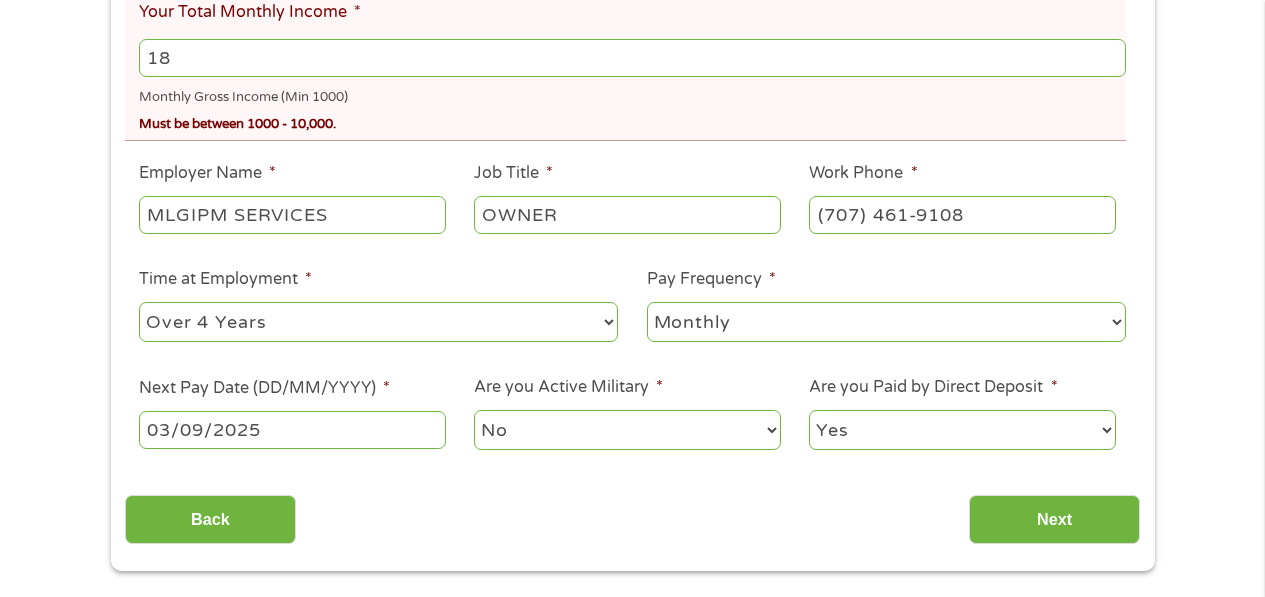 type on "1" 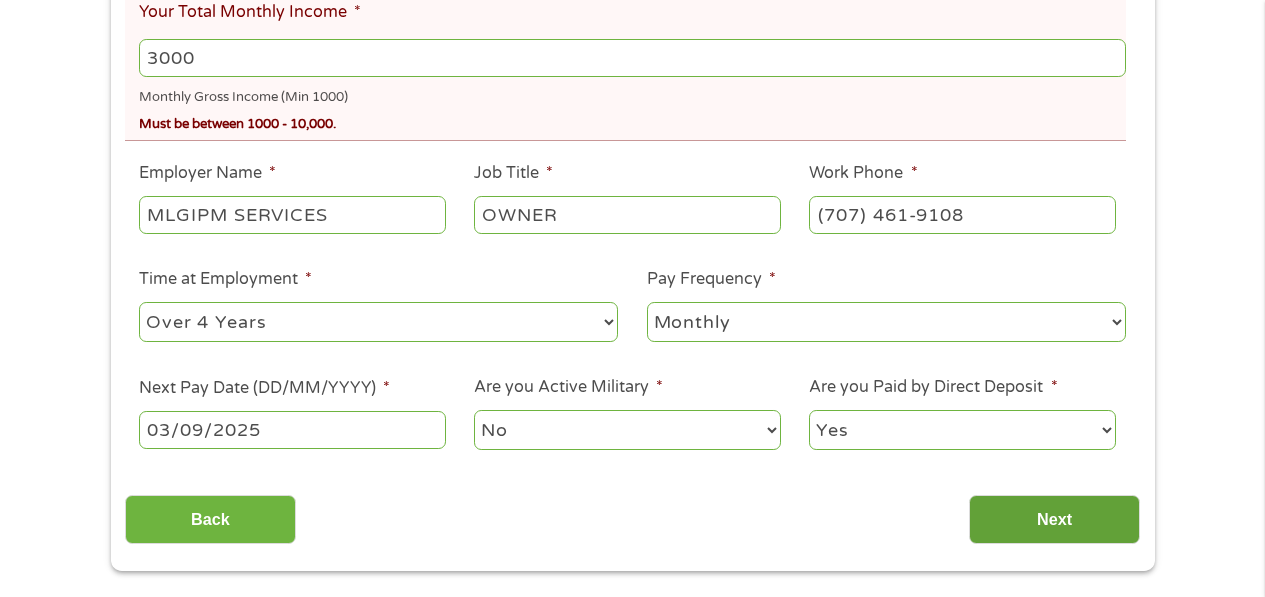 type on "3000" 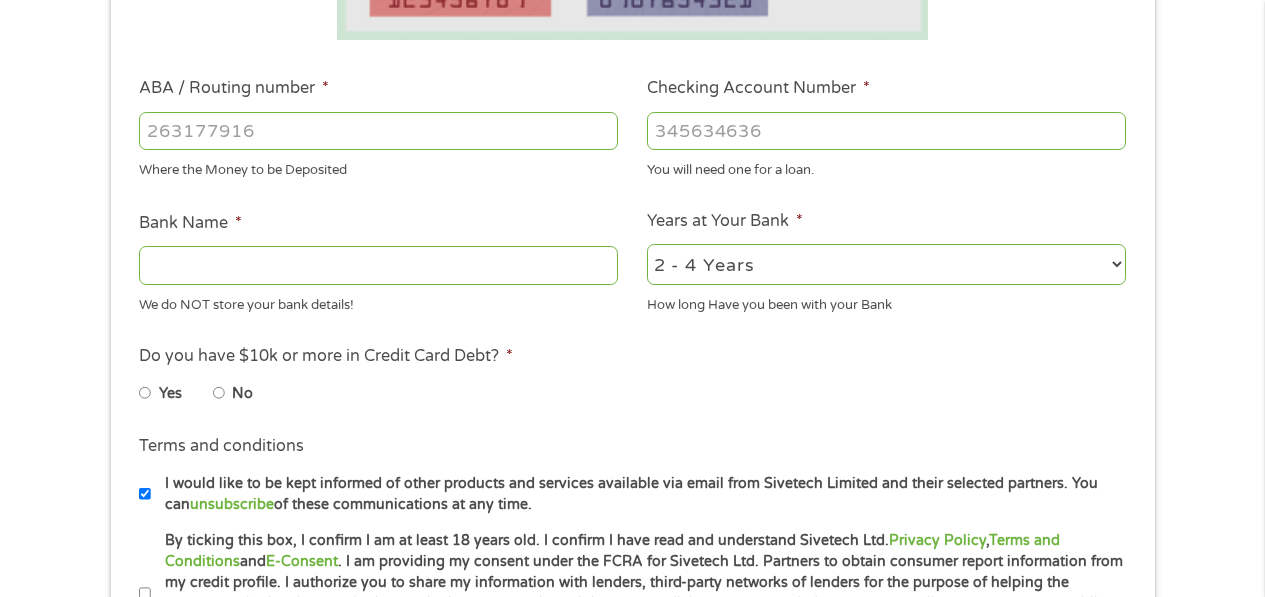 scroll, scrollTop: 8, scrollLeft: 8, axis: both 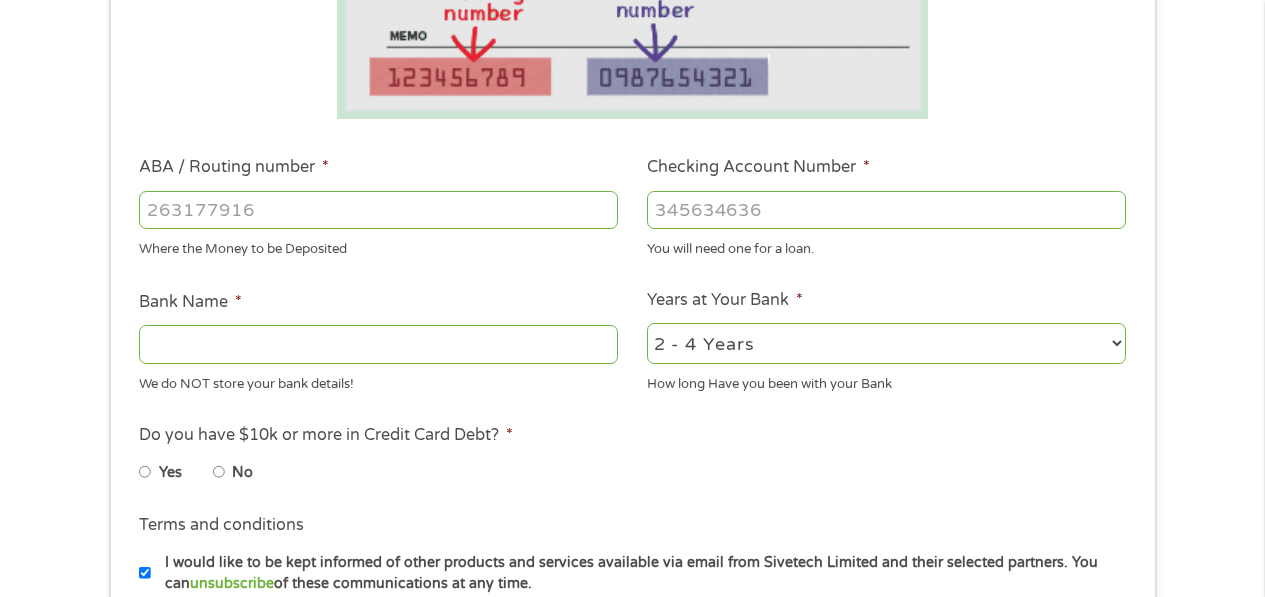 click on "ABA / Routing number *" at bounding box center (378, 210) 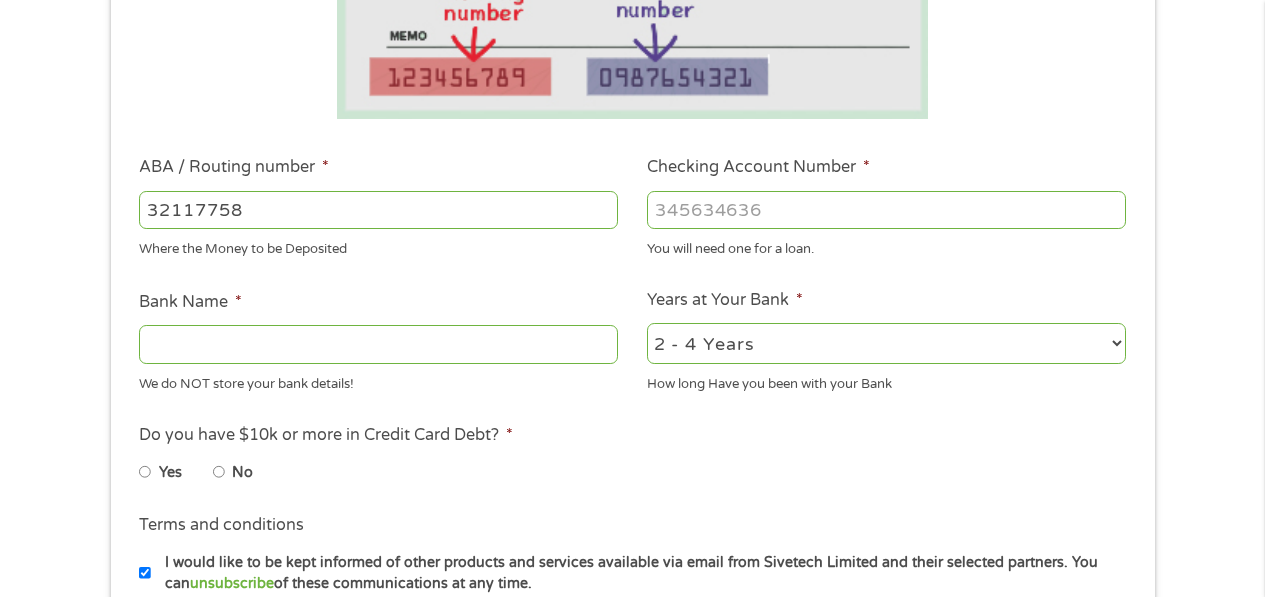 type on "[NUMBER]" 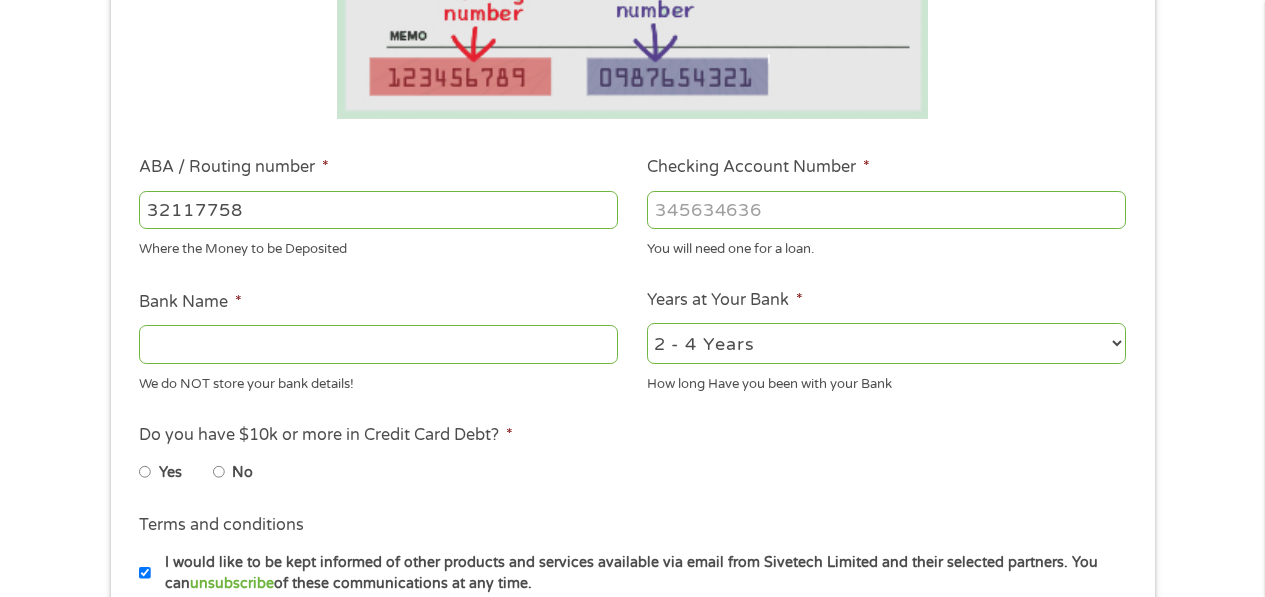 type on "REDWOOD CREDIT UNION" 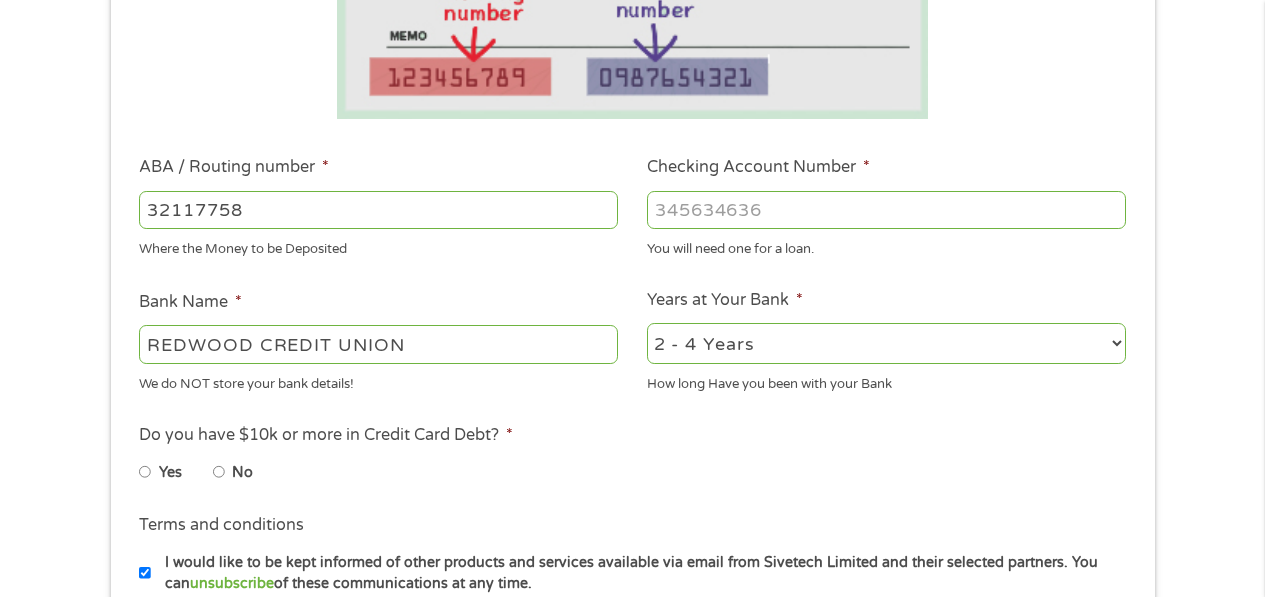 type on "[NUMBER]" 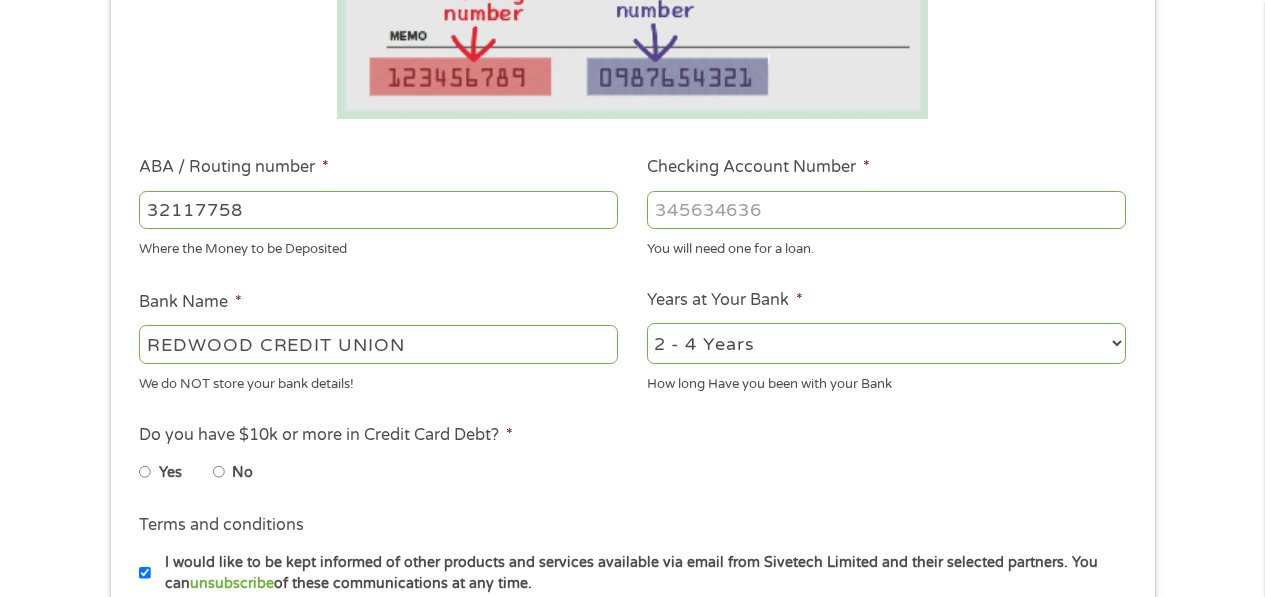 click on "Checking Account Number *" at bounding box center [886, 210] 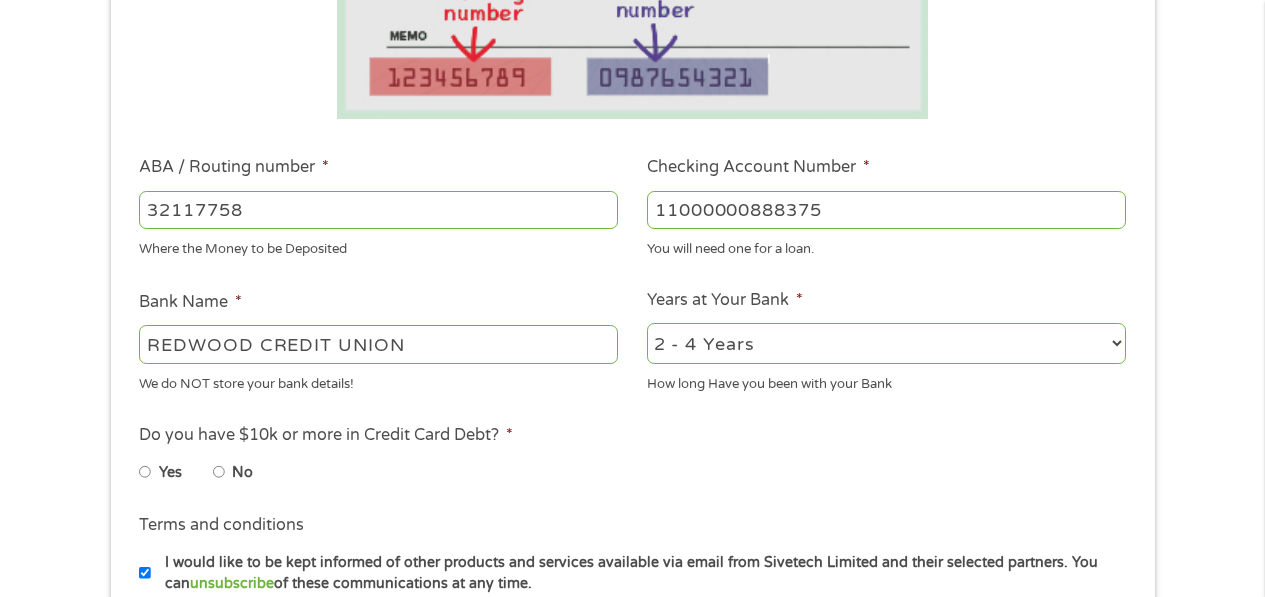 type on "11000000888375" 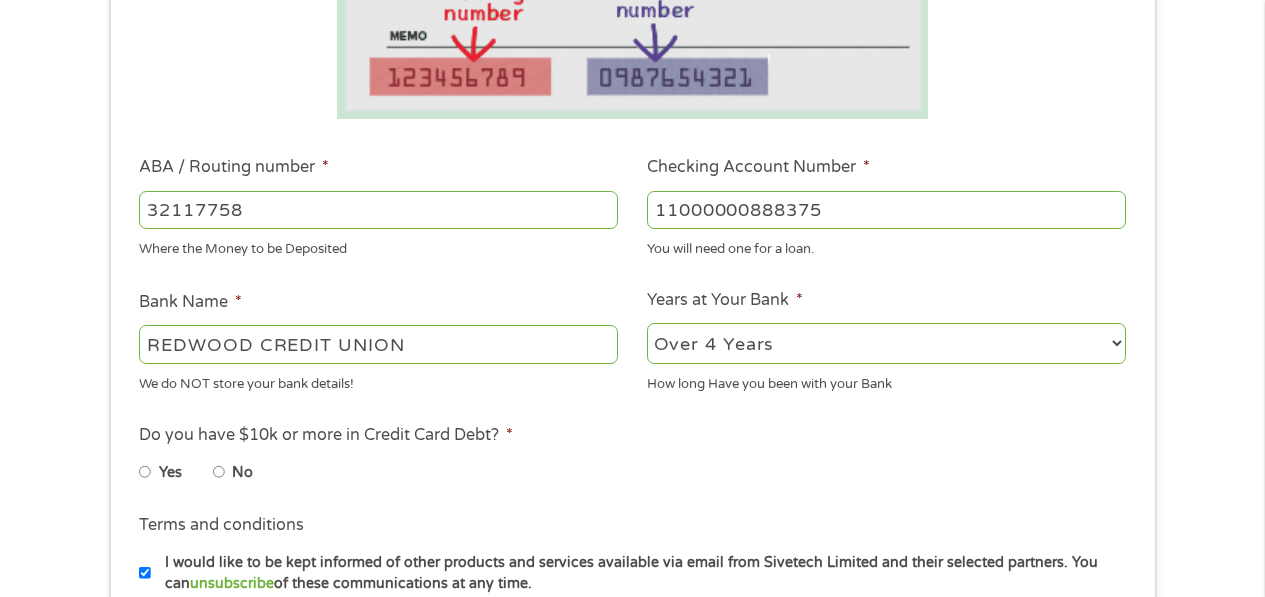 click on "2 - 4 Years 6 - 12 Months 1 - 2 Years Over 4 Years" at bounding box center [886, 343] 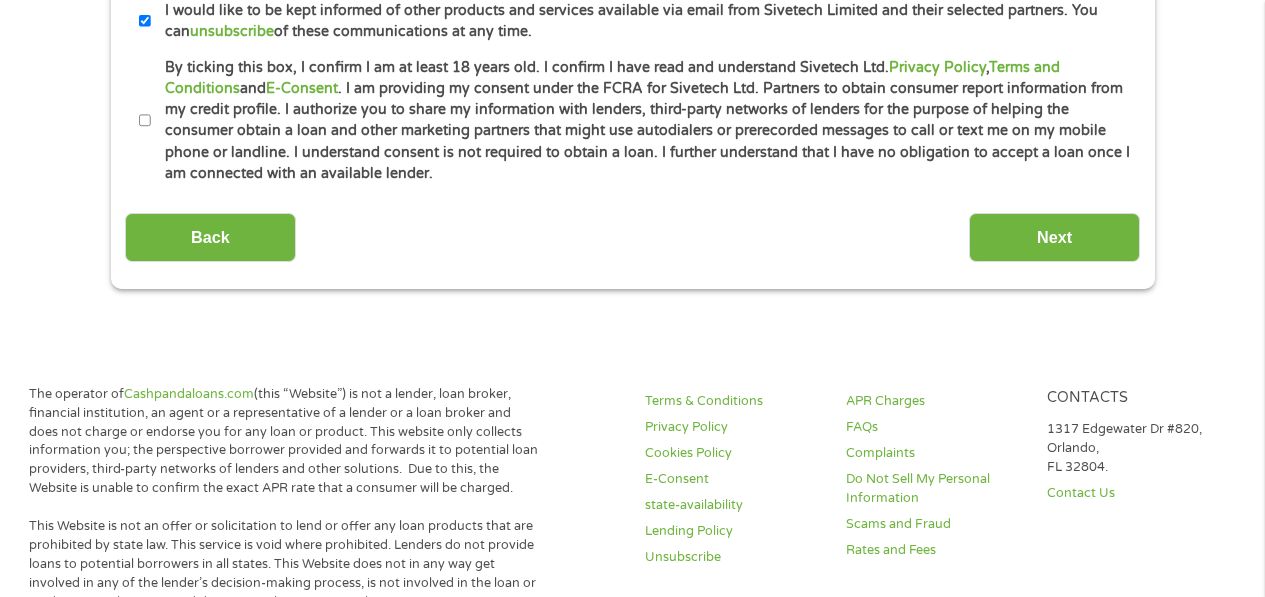 scroll, scrollTop: 1060, scrollLeft: 0, axis: vertical 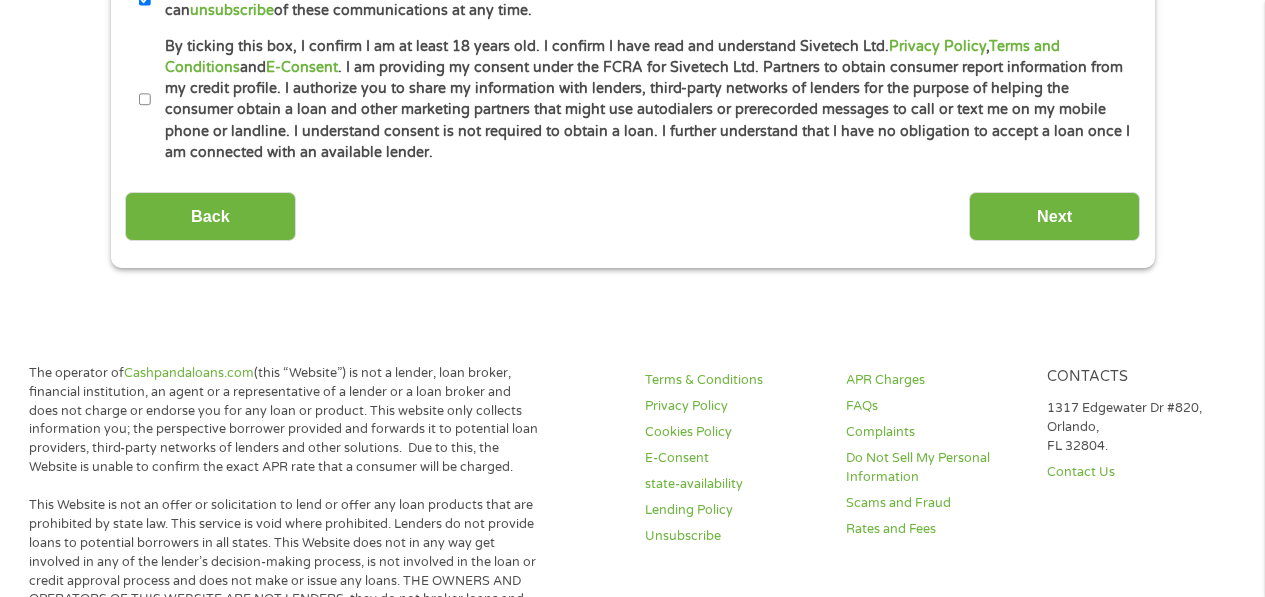 click on "By ticking this box, I confirm I am at least 18 years old. I confirm I have read and understand Sivetech Ltd.  Privacy Policy ,  Terms and Conditions  and  E-Consent . I am providing my consent under the FCRA for Sivetech Ltd. Partners to obtain consumer report information from my credit profile. I authorize you to share my information with lenders, third-party networks of lenders for the purpose of helping the consumer obtain a loan and other marketing partners that might use autodialers or prerecorded messages to call or text me on my mobile phone or landline. I understand consent is not required to obtain a loan. I further understand that I have no obligation to accept a loan once I am connected with an available lender." at bounding box center (641, 100) 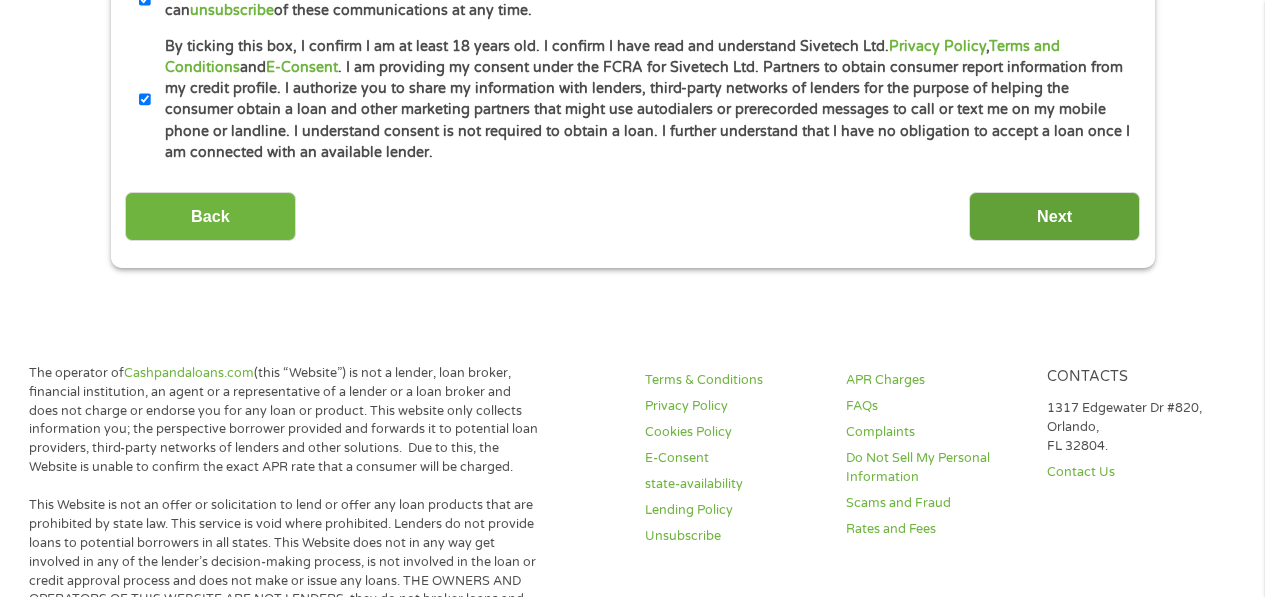 click on "Next" at bounding box center (1054, 216) 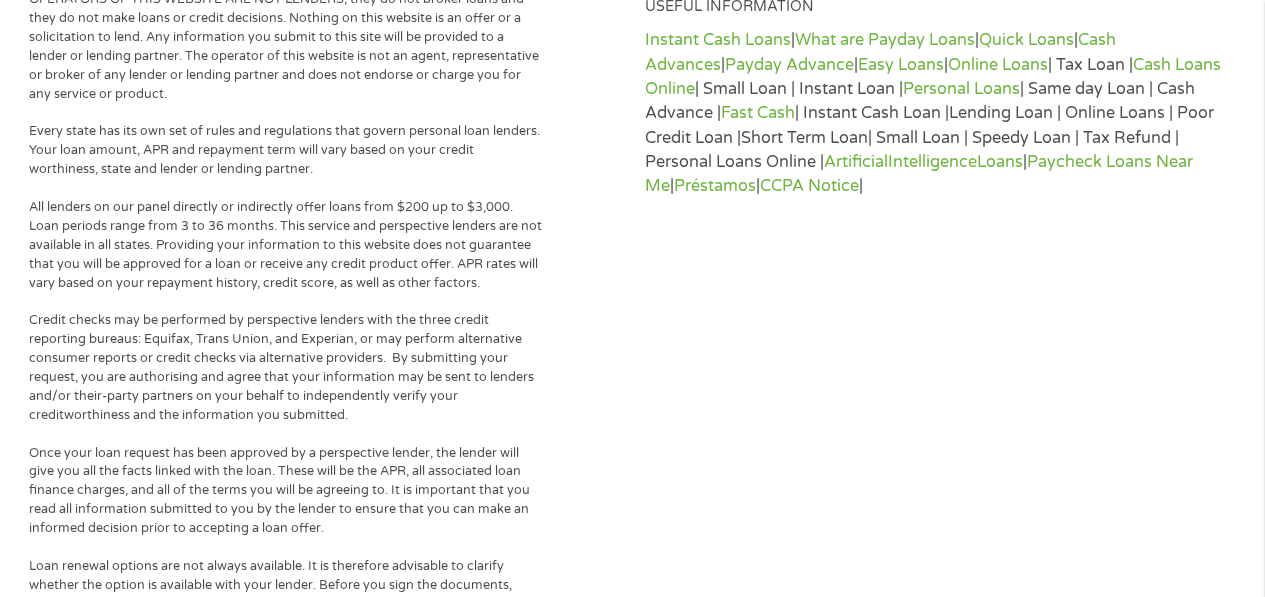 scroll, scrollTop: 8, scrollLeft: 8, axis: both 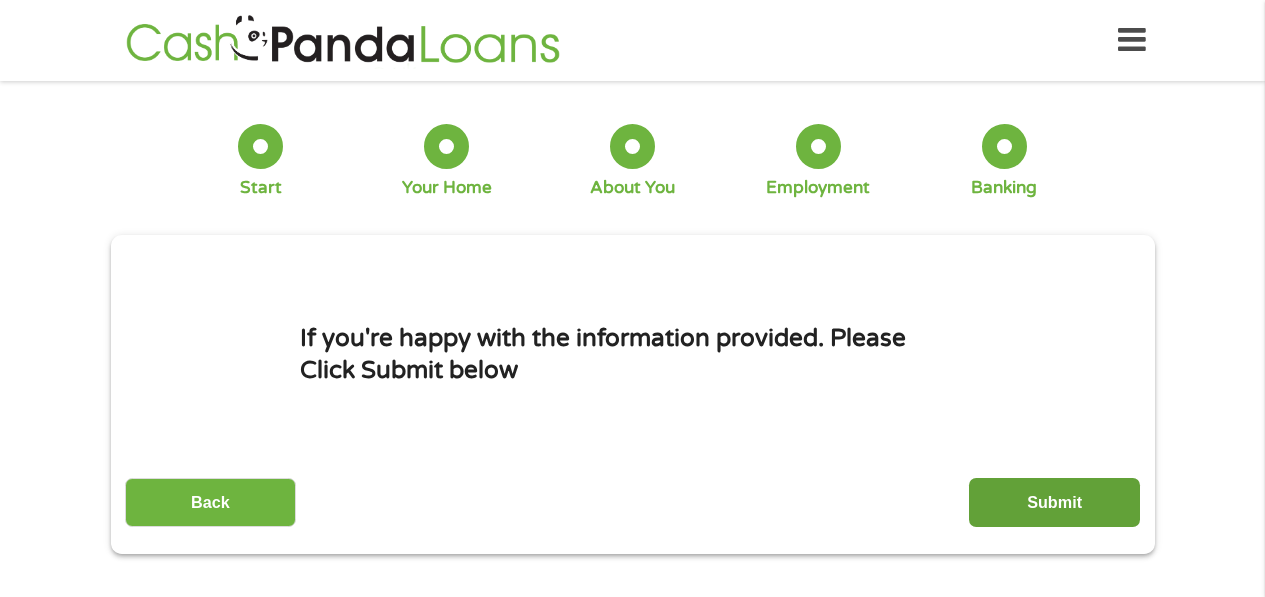 click on "Submit" at bounding box center (1054, 502) 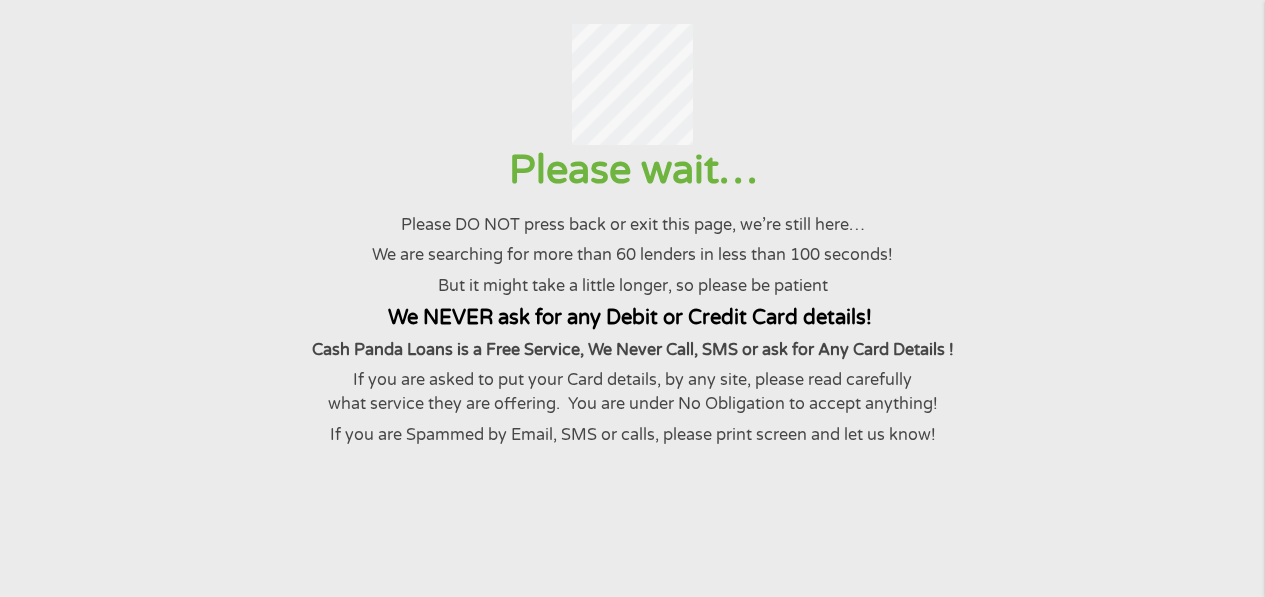 scroll, scrollTop: 184, scrollLeft: 0, axis: vertical 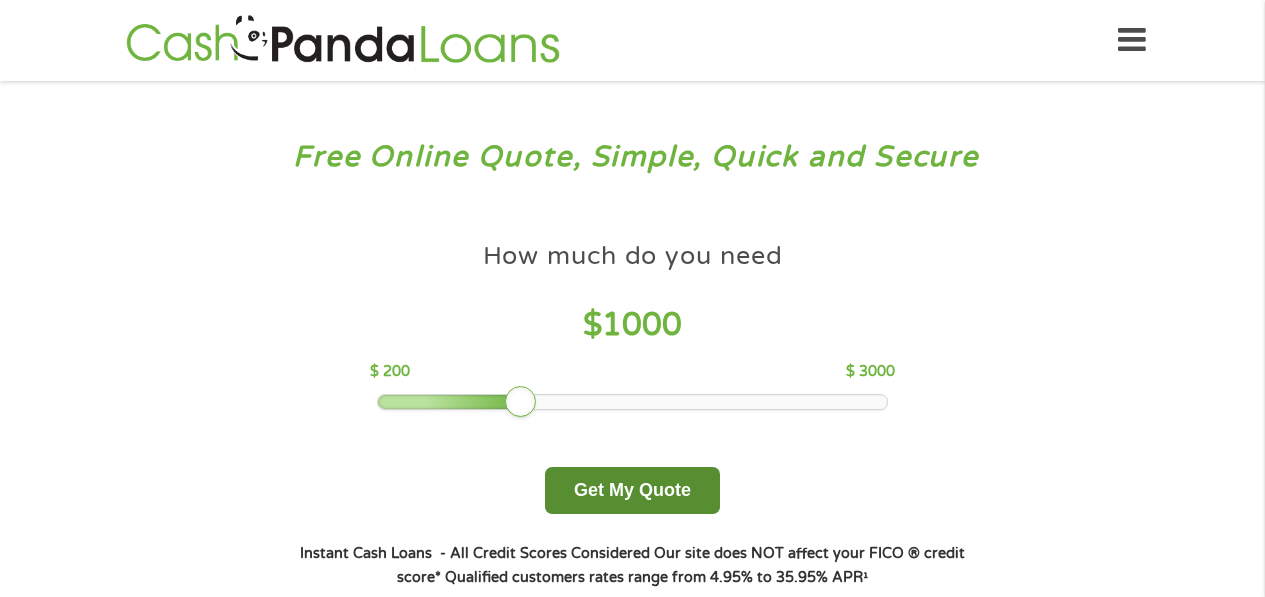 click on "Get My Quote" at bounding box center [632, 490] 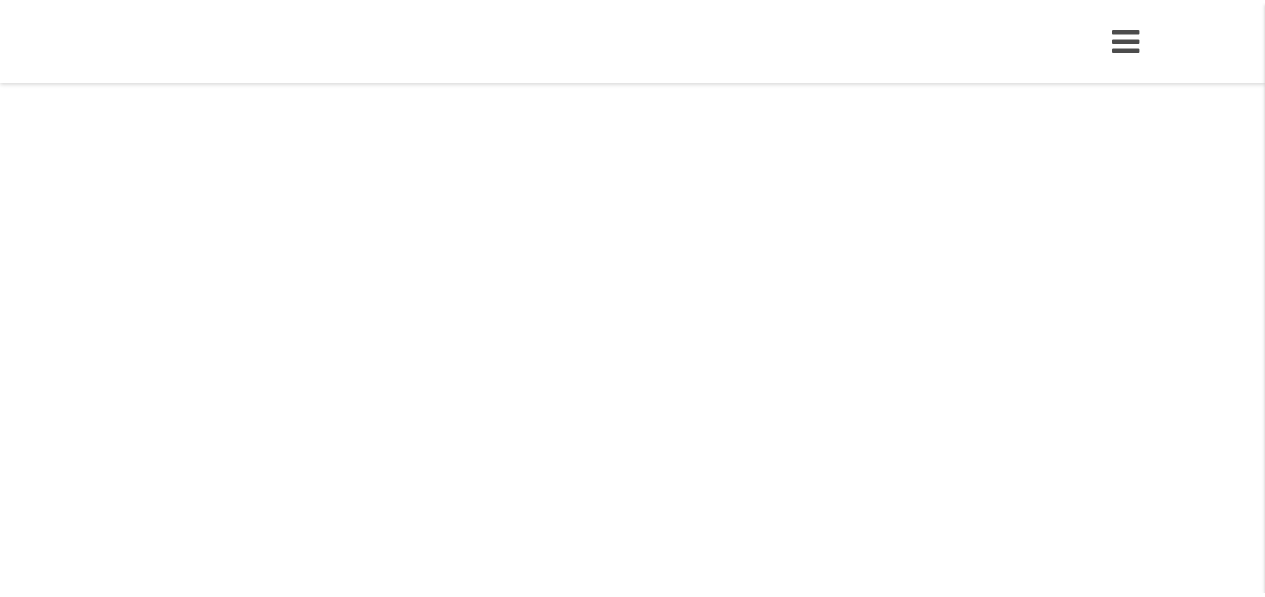 scroll, scrollTop: 0, scrollLeft: 0, axis: both 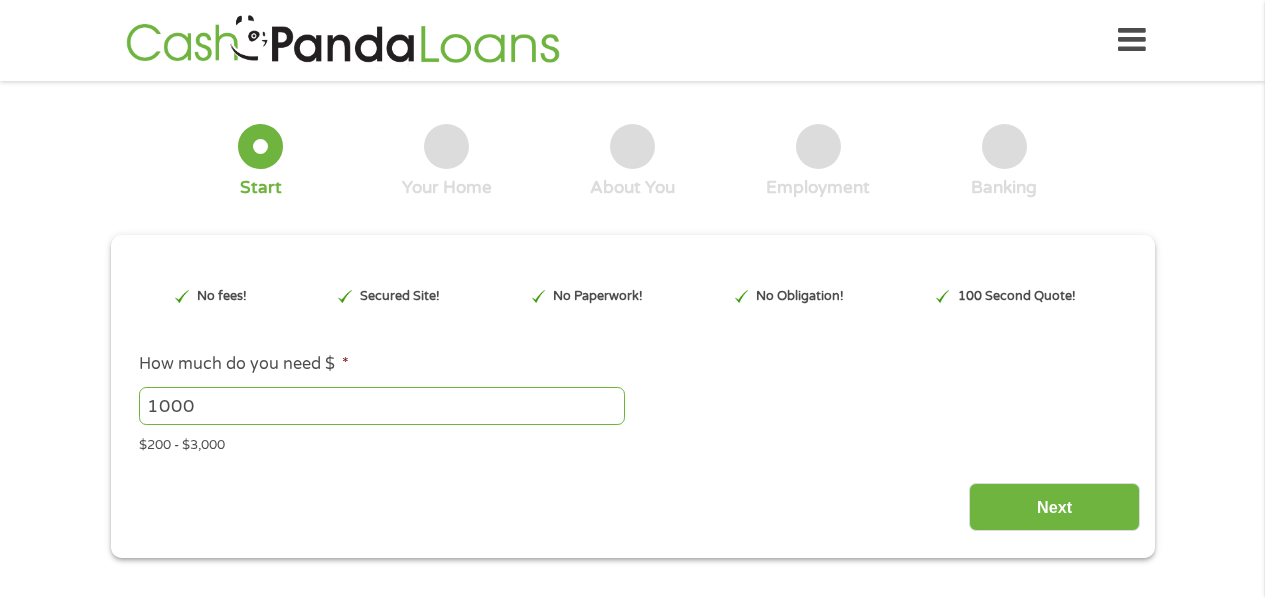 type on "[AD_ID]" 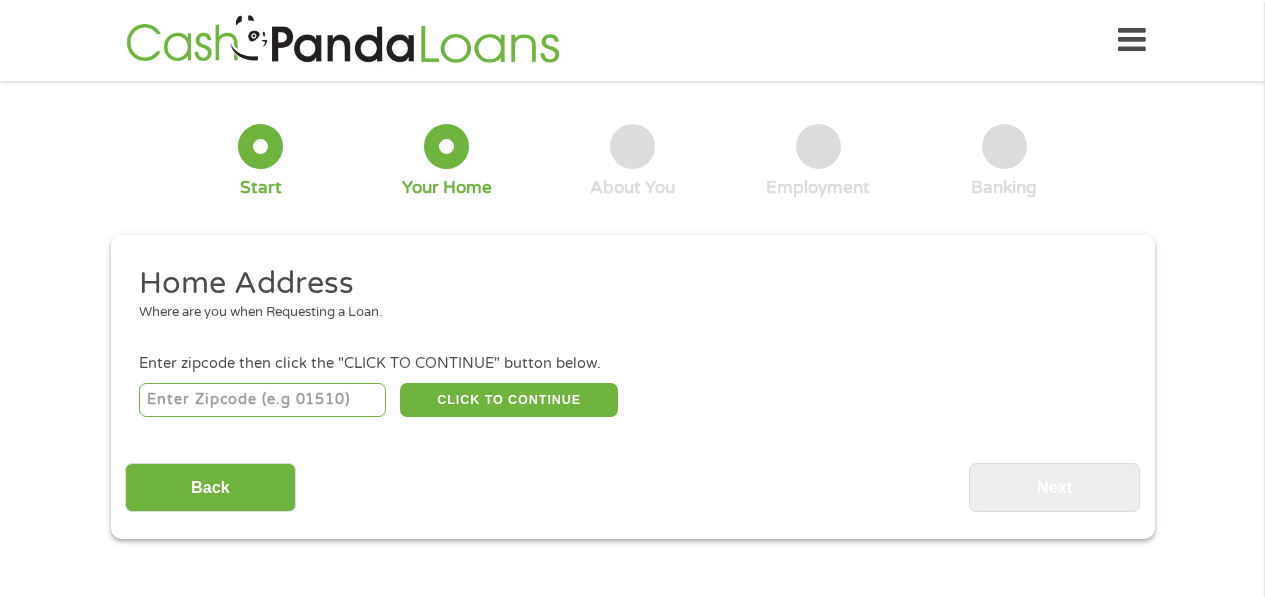 scroll, scrollTop: 0, scrollLeft: 0, axis: both 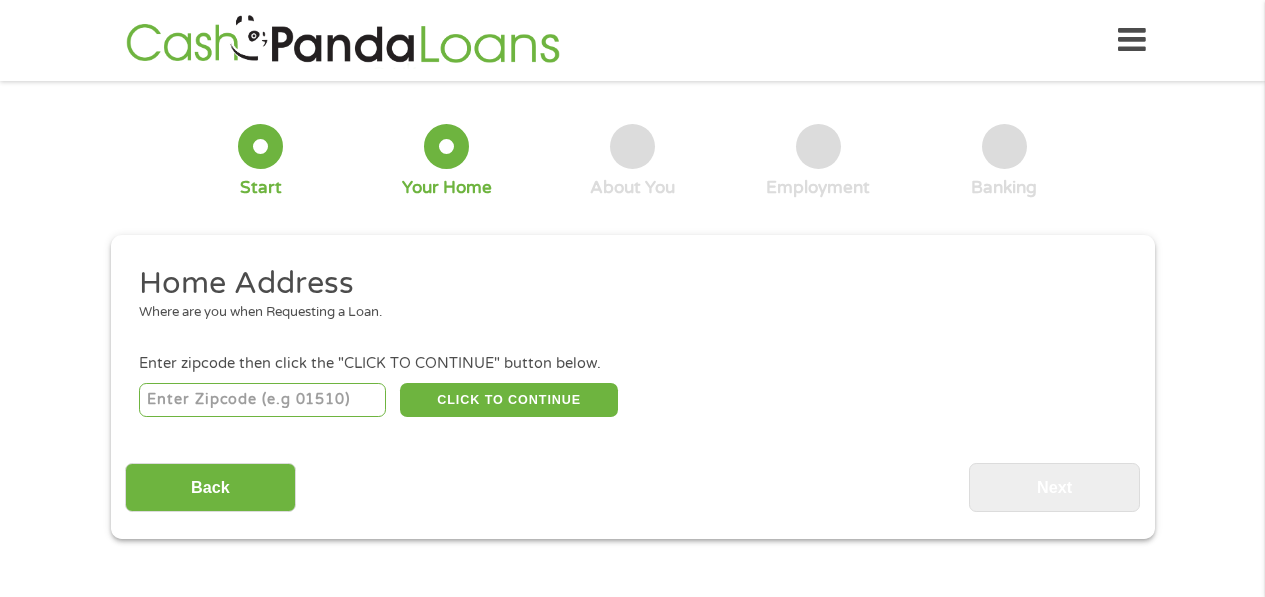 click at bounding box center [262, 400] 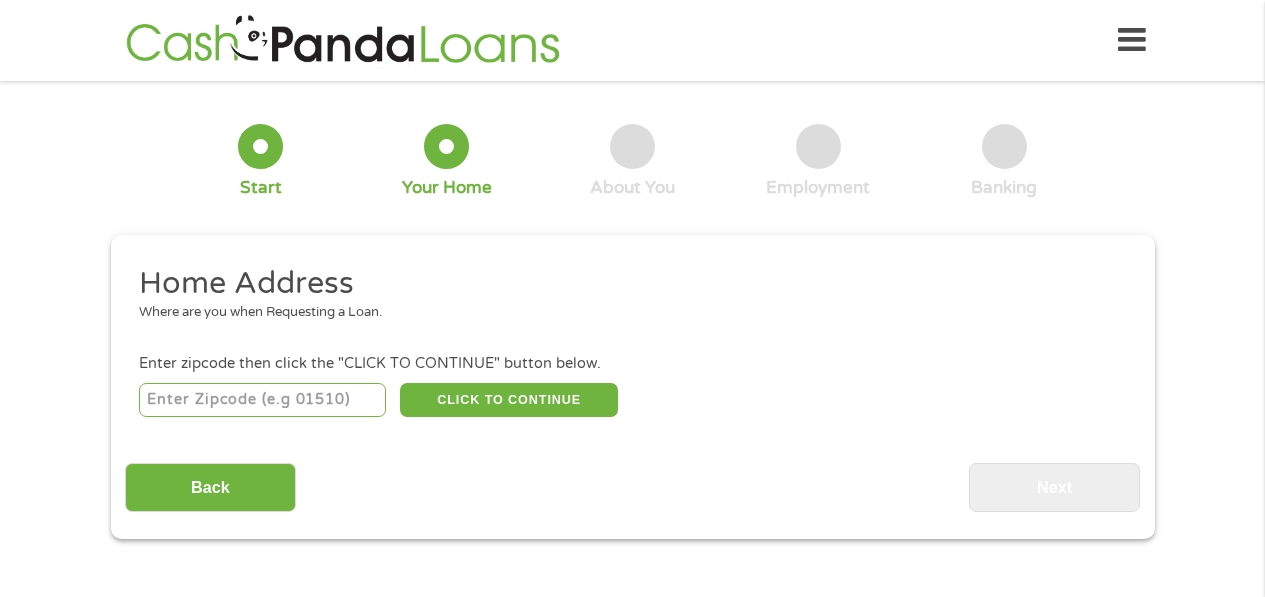 type on "[NUMBER]" 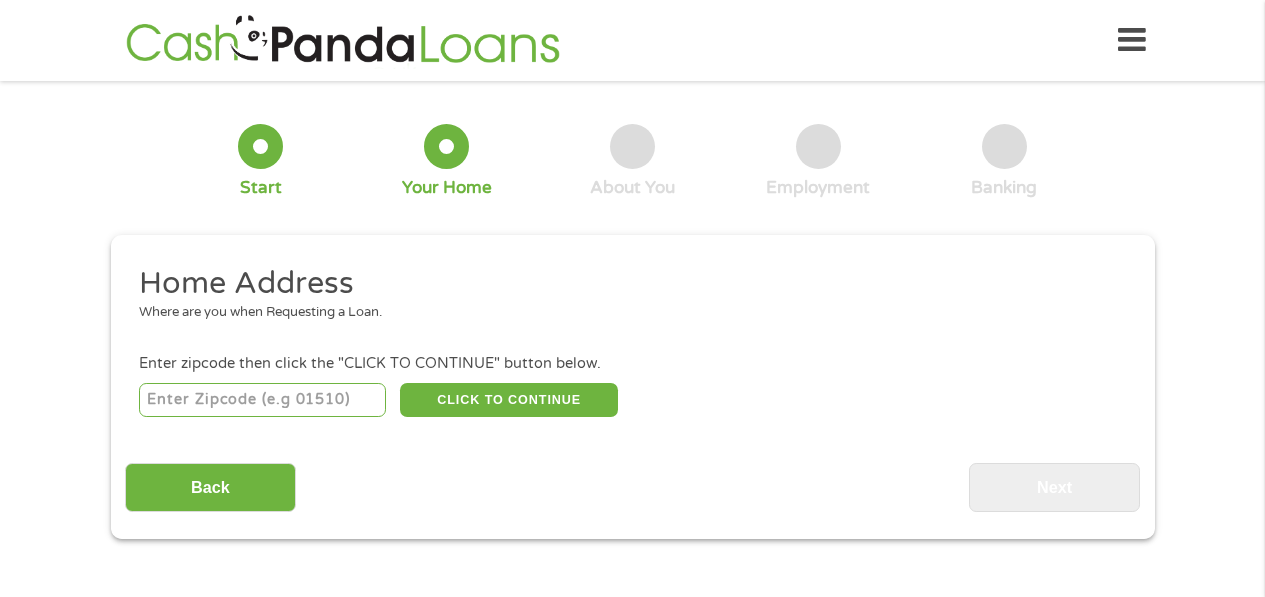 select on "California" 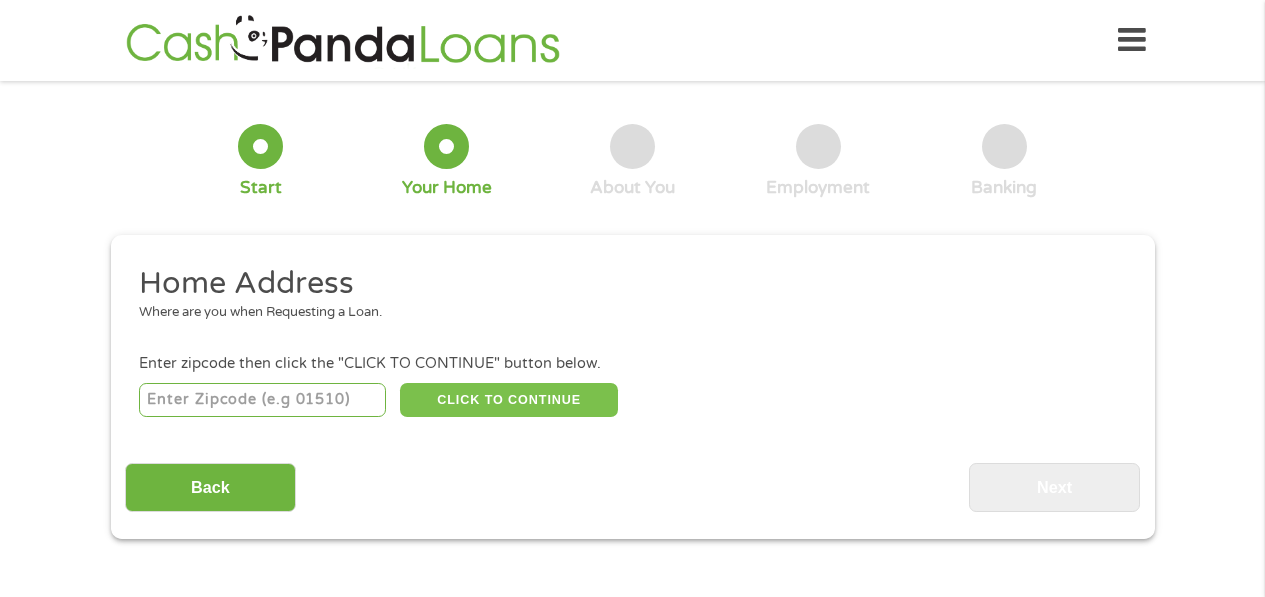 click on "CLICK TO CONTINUE" at bounding box center (509, 400) 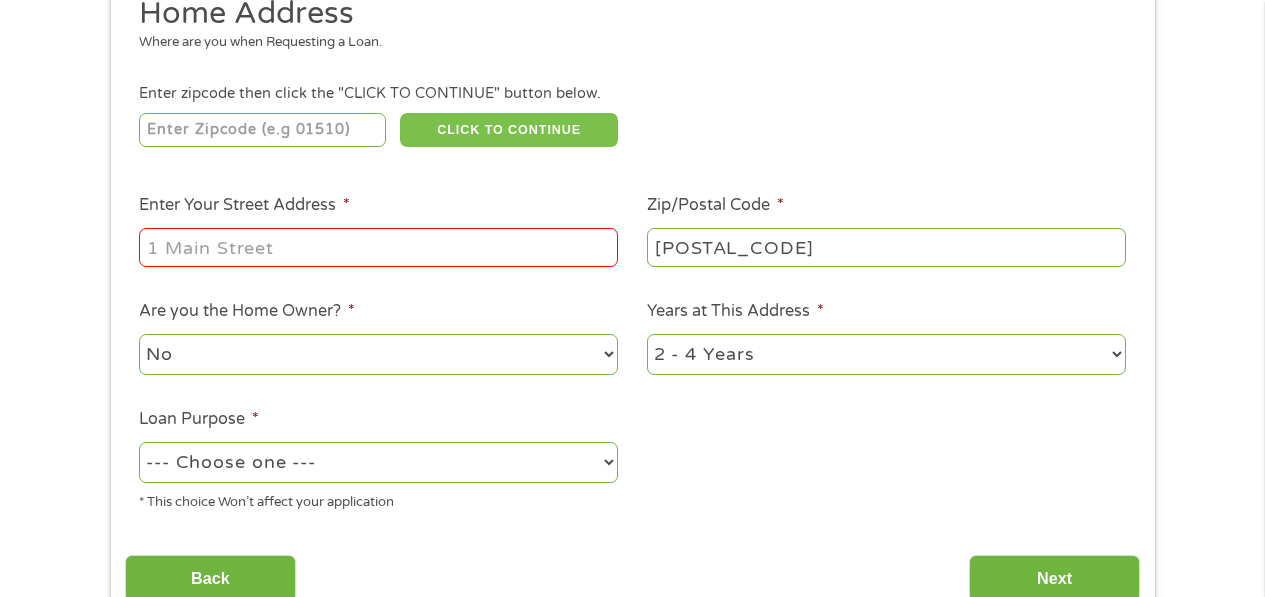 scroll, scrollTop: 307, scrollLeft: 0, axis: vertical 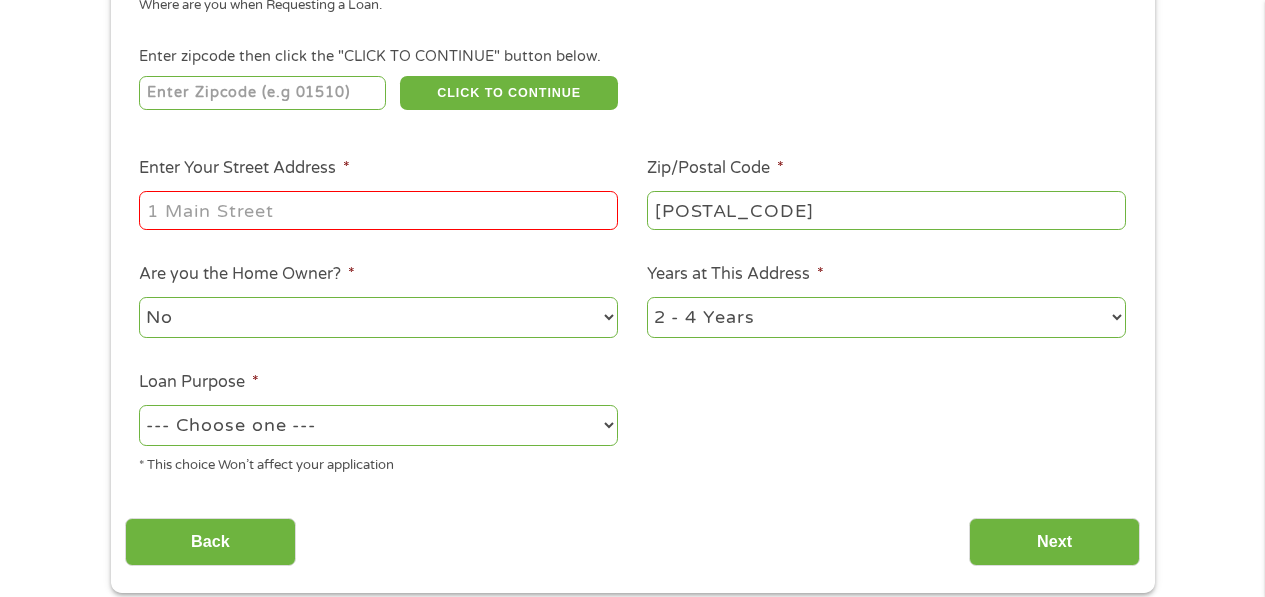 click on "Enter Your Street Address *" at bounding box center [378, 210] 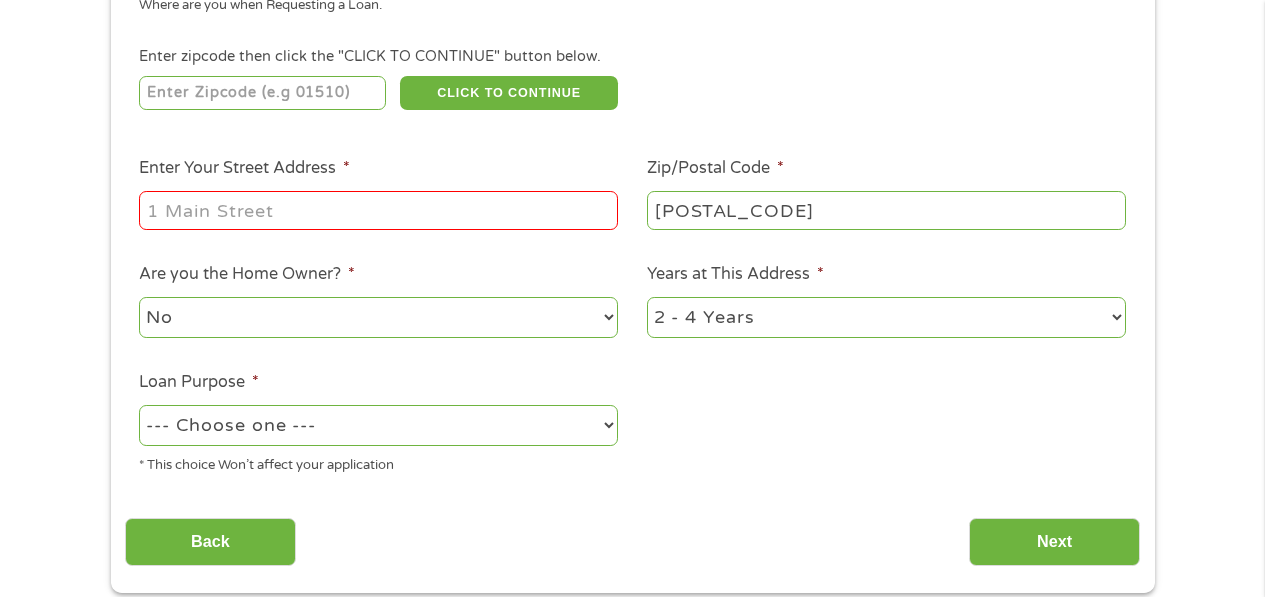 type on "[NUMBER] [STREET]" 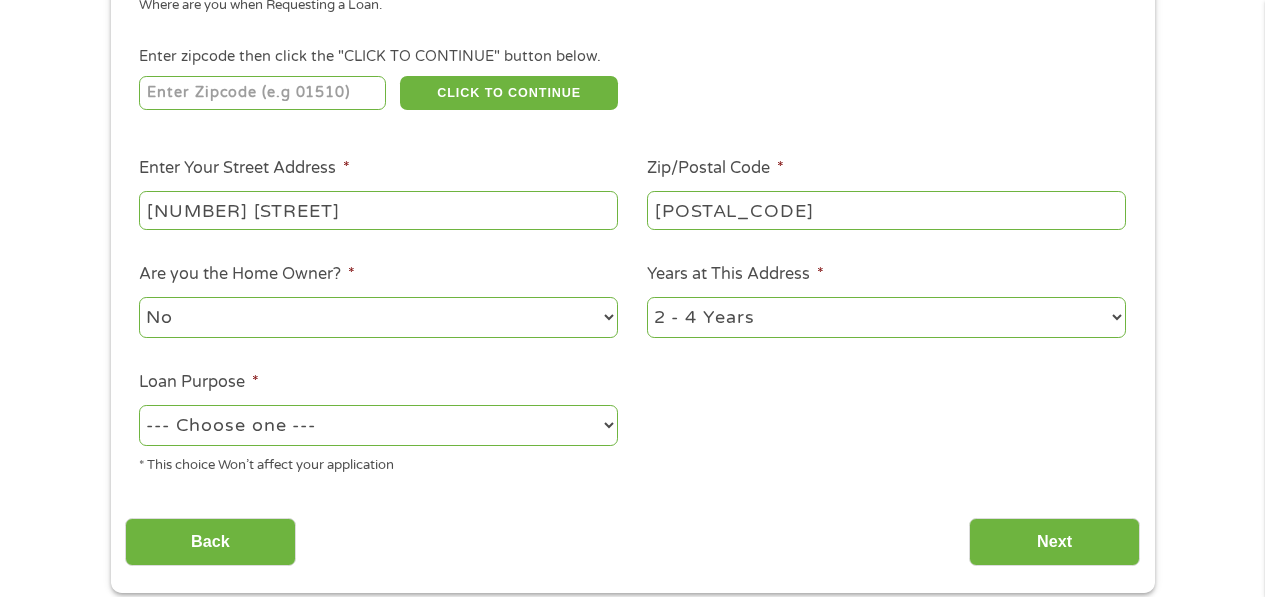 click on "1 Year or less 1 - 2 Years 2 - 4 Years Over 4 Years" at bounding box center [886, 317] 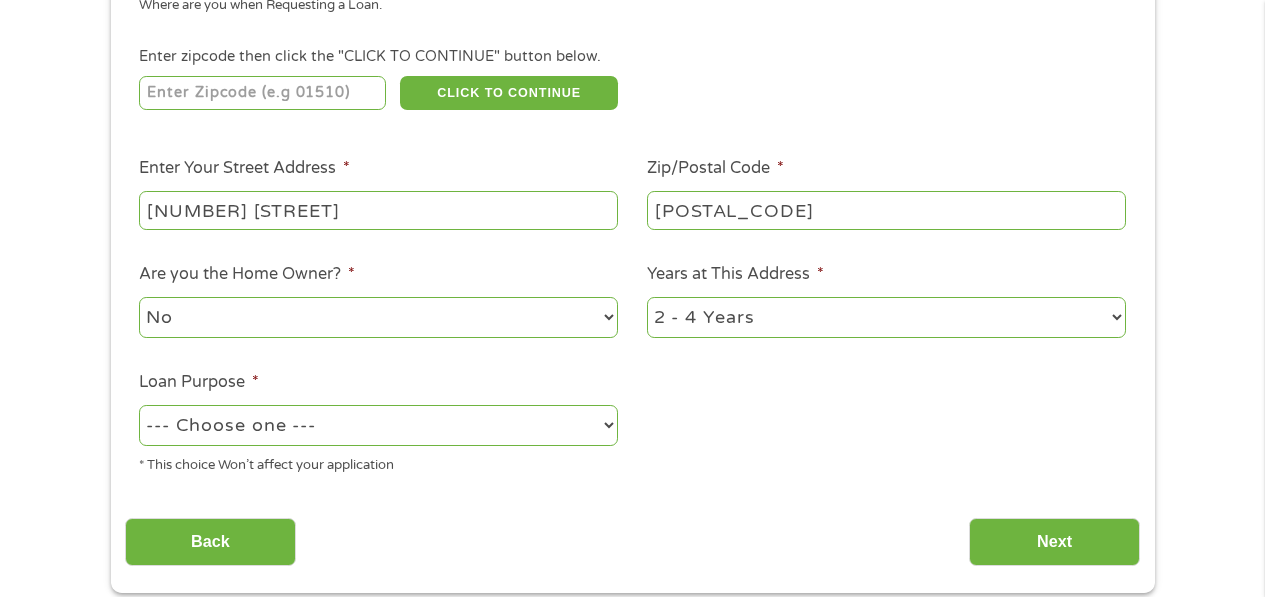 select on "12months" 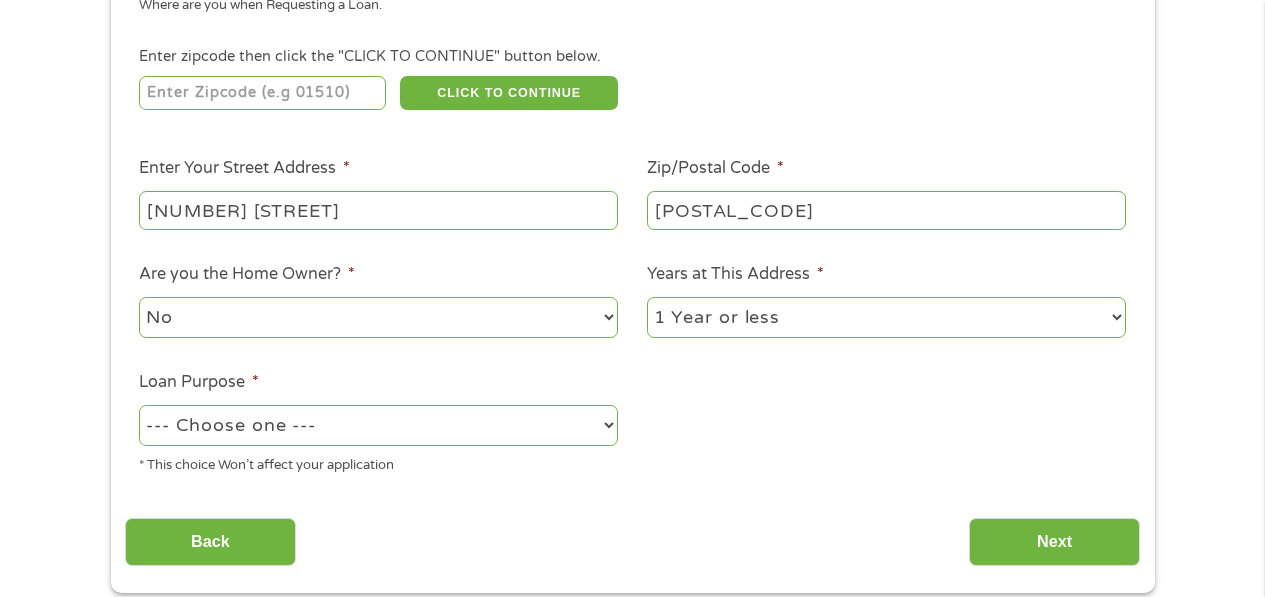 click on "1 Year or less 1 - 2 Years 2 - 4 Years Over 4 Years" at bounding box center [886, 317] 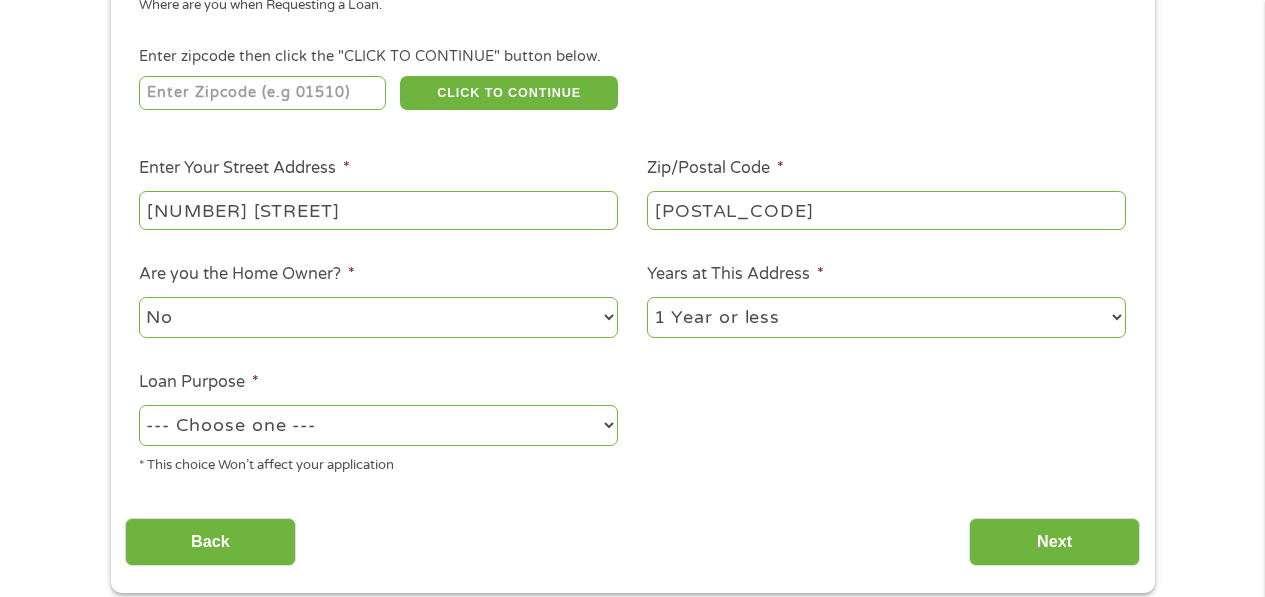 click on "--- Choose one --- Pay Bills Debt Consolidation Home Improvement Major Purchase Car Loan Short Term Cash Medical Expenses Other" at bounding box center (378, 425) 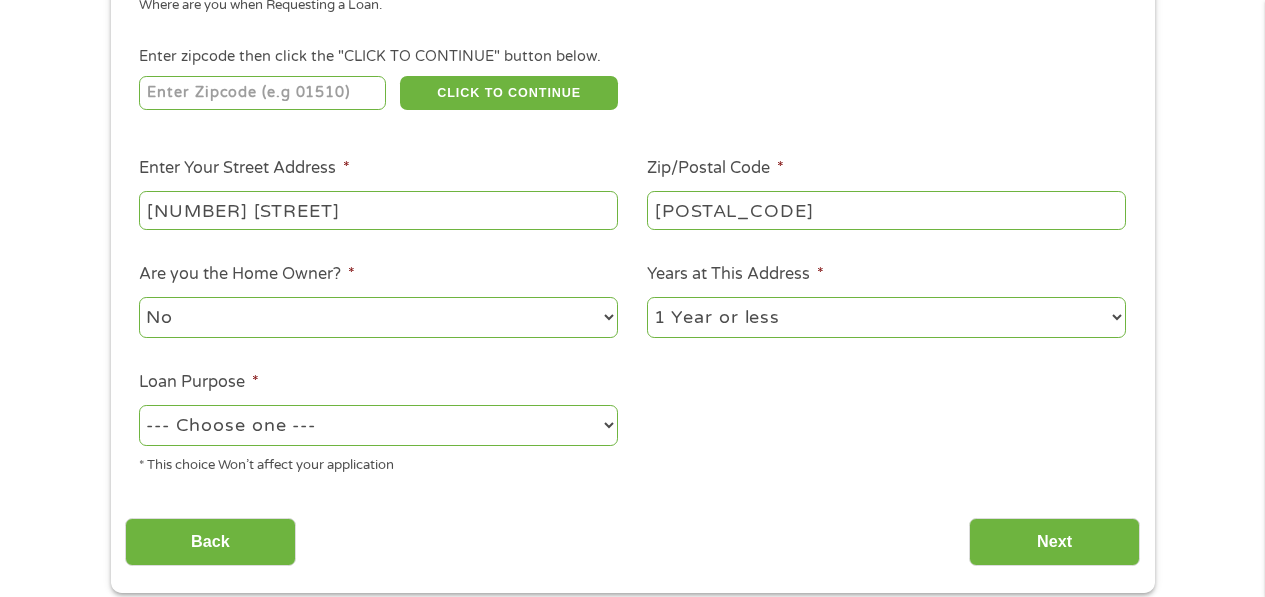 select on "paybills" 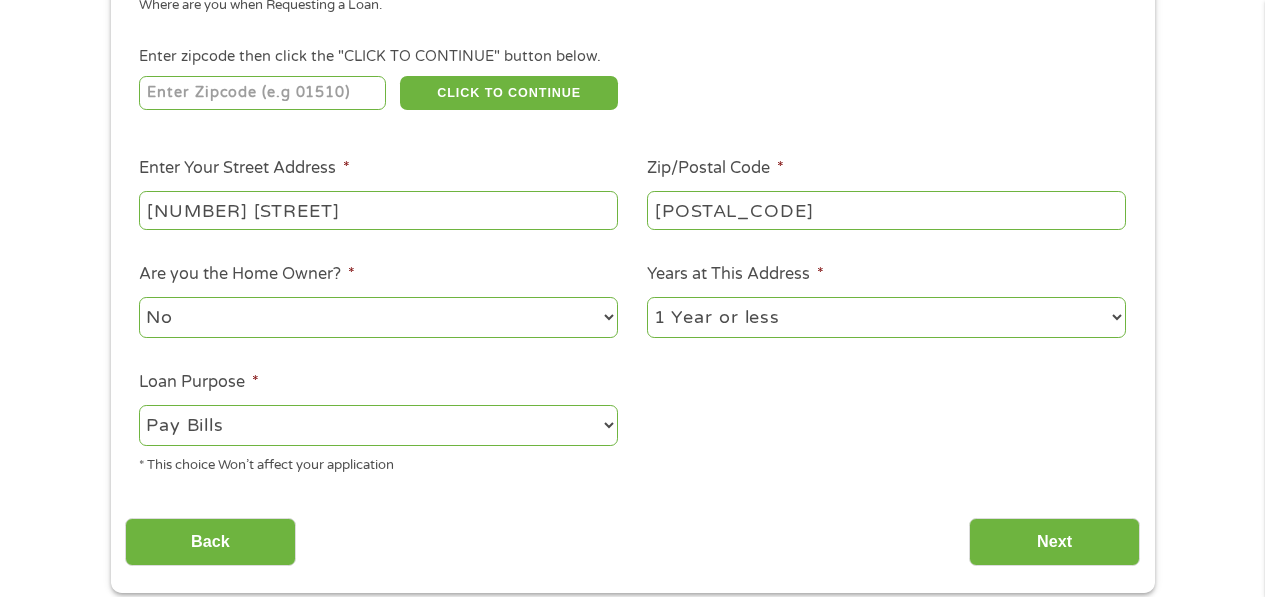 click on "--- Choose one --- Pay Bills Debt Consolidation Home Improvement Major Purchase Car Loan Short Term Cash Medical Expenses Other" at bounding box center [378, 425] 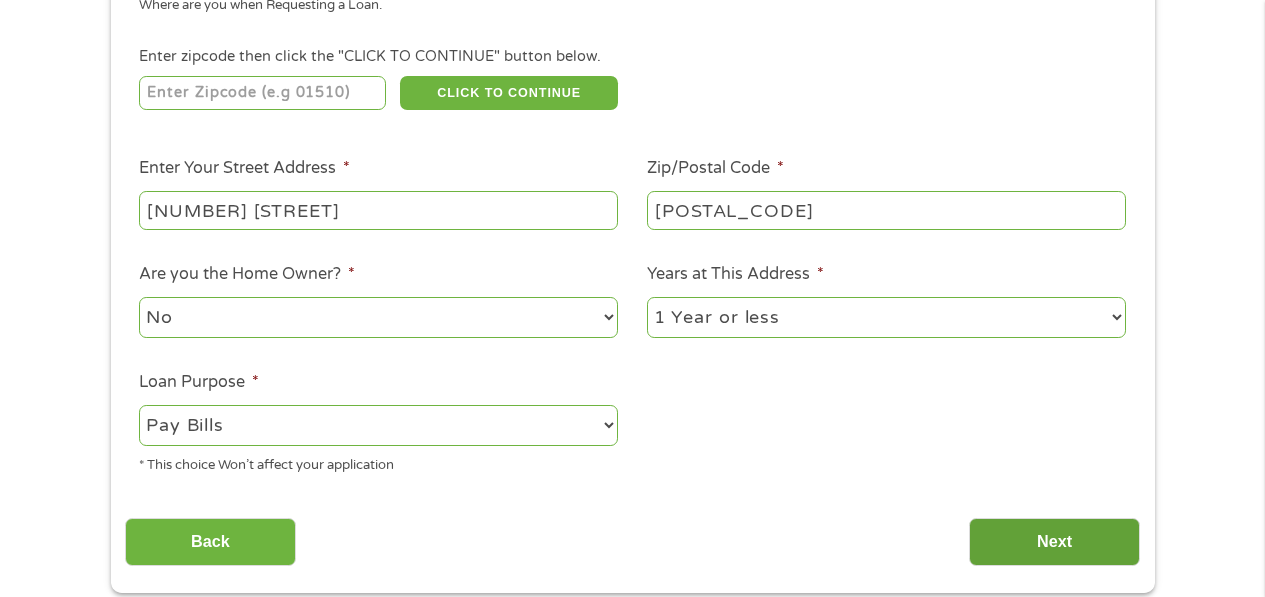 click on "Next" at bounding box center (1054, 542) 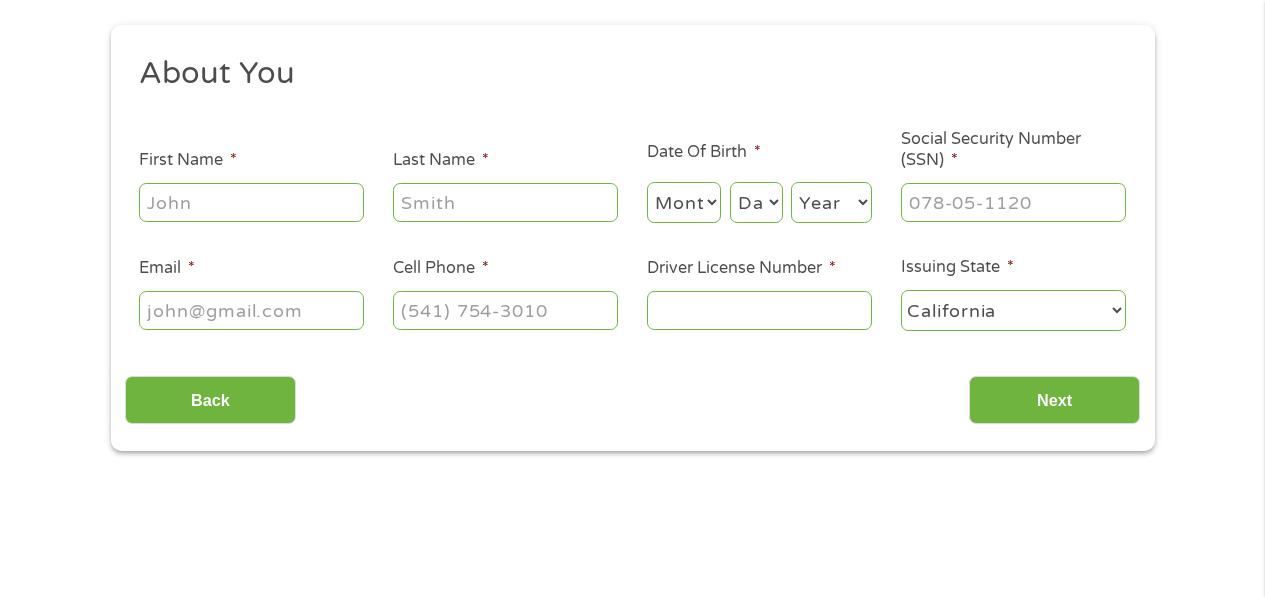scroll, scrollTop: 8, scrollLeft: 8, axis: both 